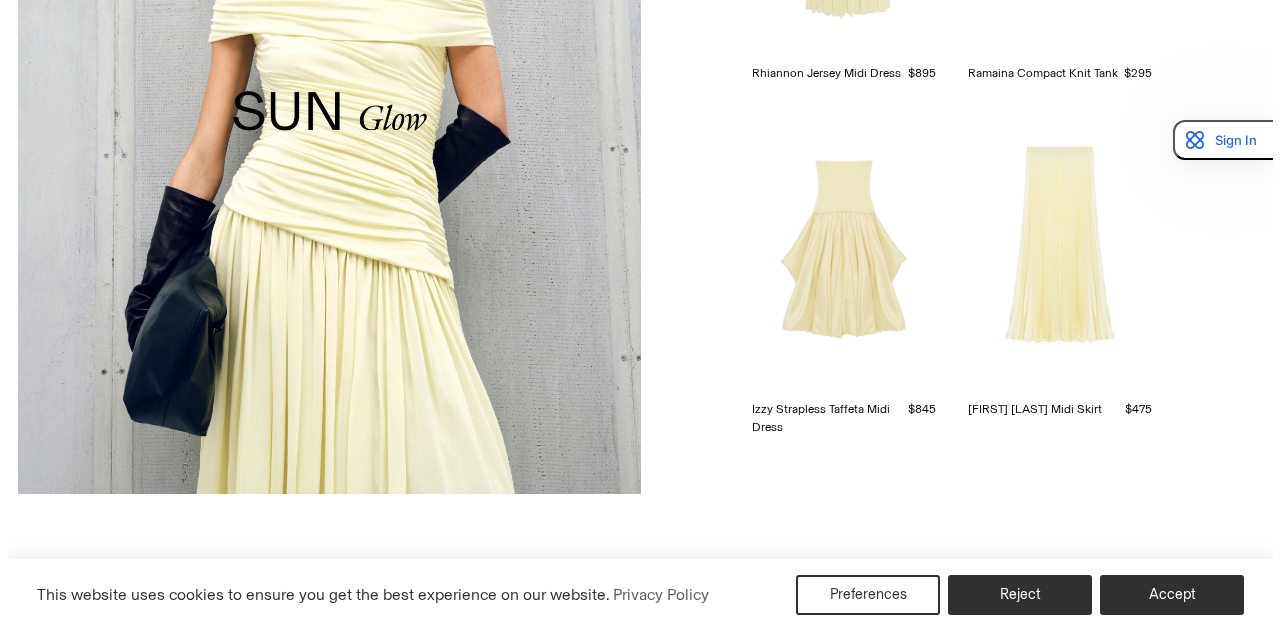 scroll, scrollTop: 0, scrollLeft: 0, axis: both 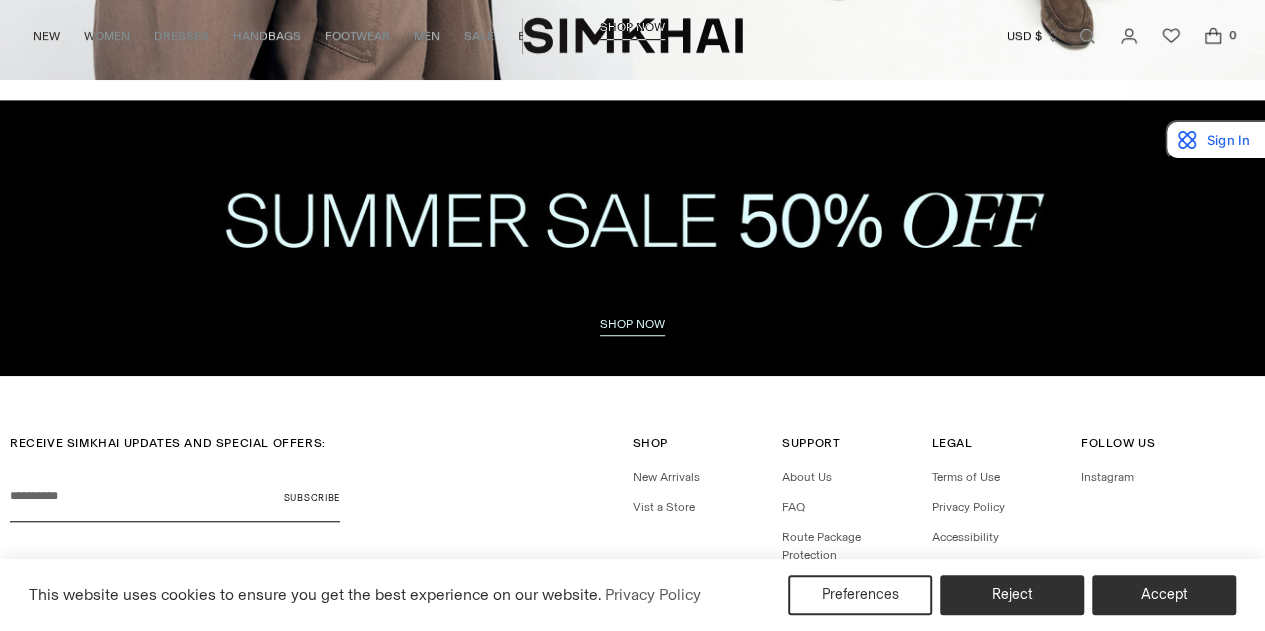 click on "Shop now" at bounding box center (632, 324) 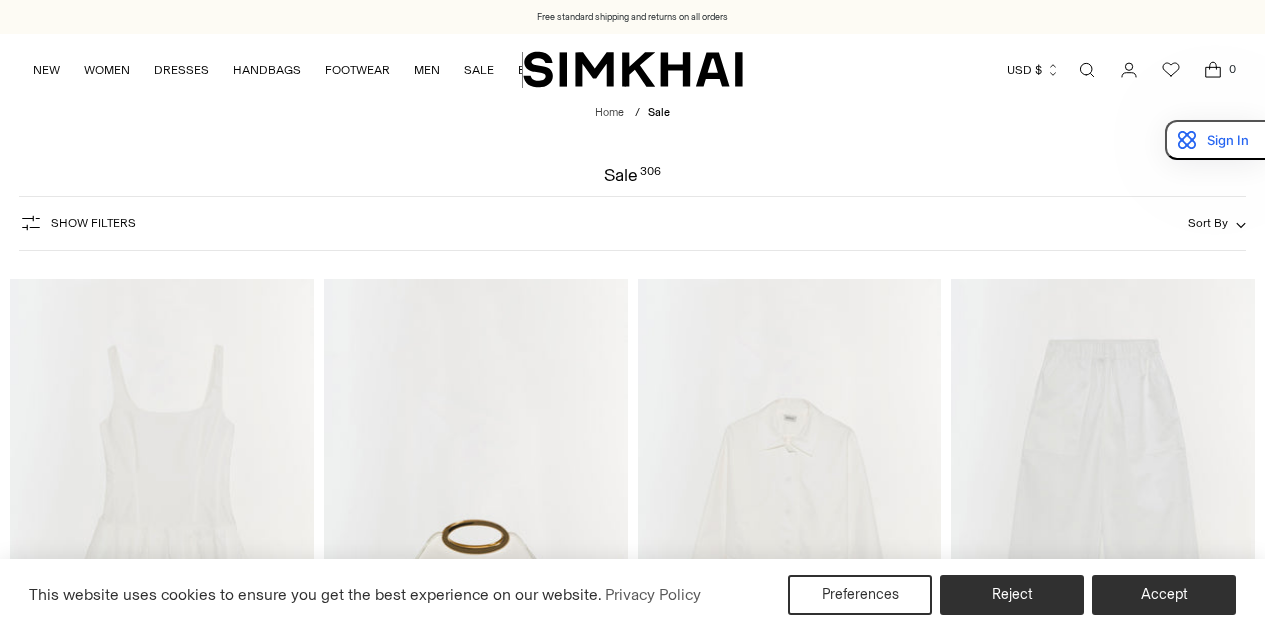 scroll, scrollTop: 0, scrollLeft: 0, axis: both 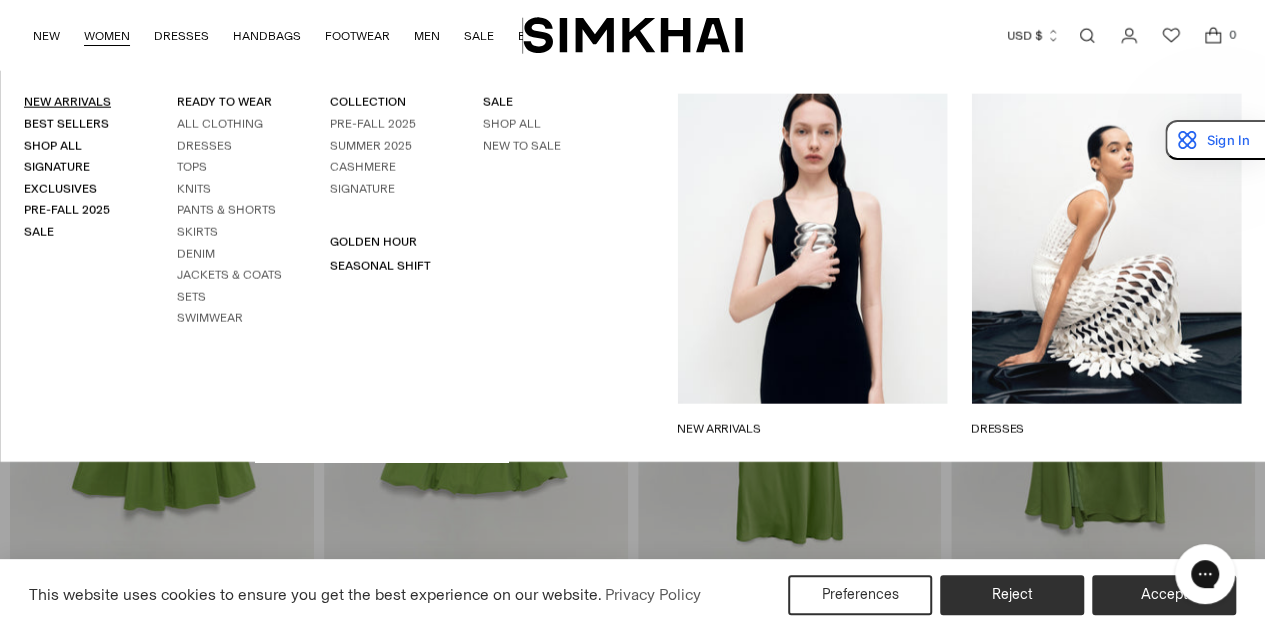 click on "New Arrivals" at bounding box center (67, 102) 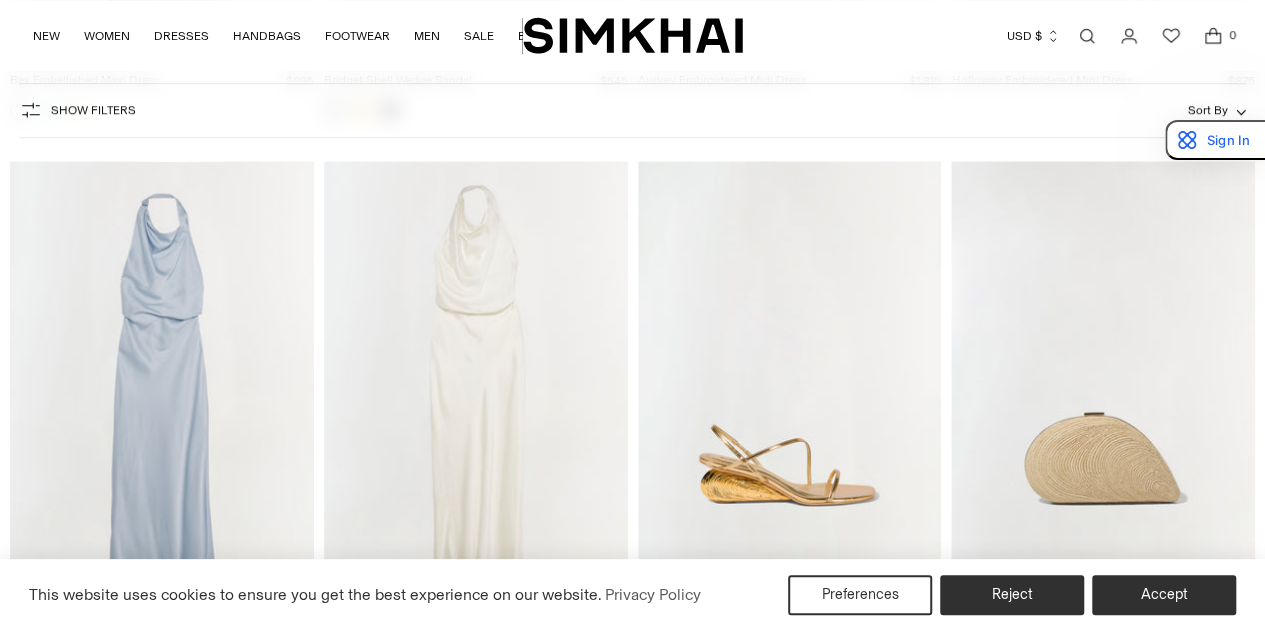 scroll, scrollTop: 680, scrollLeft: 0, axis: vertical 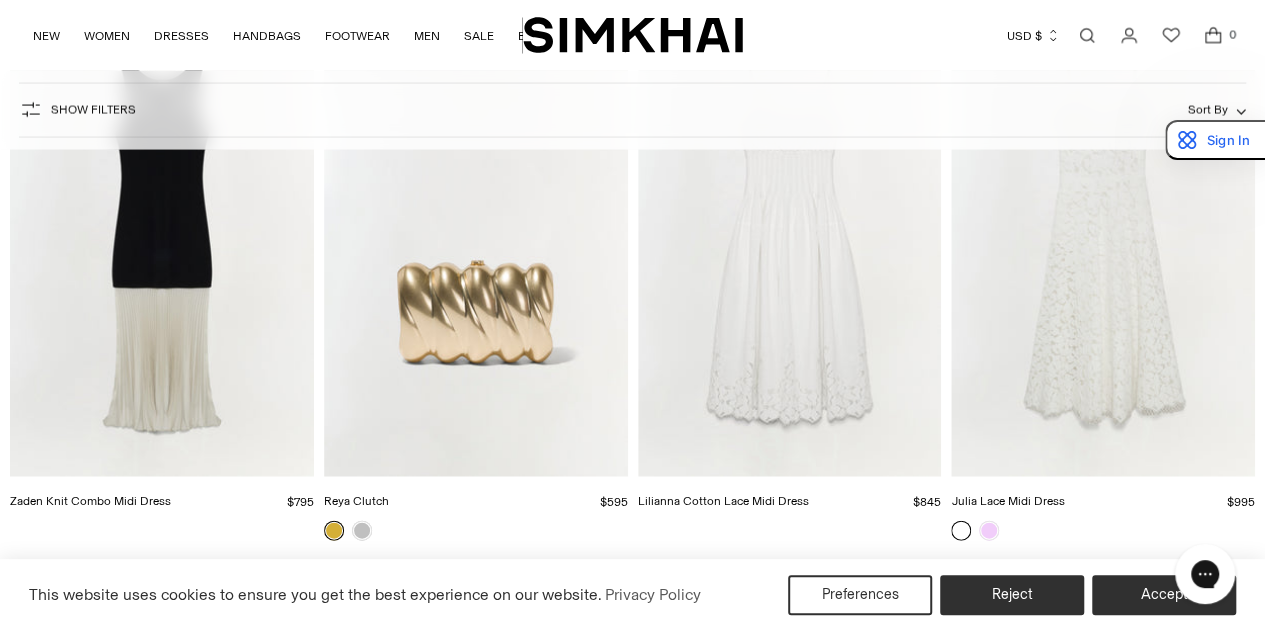 click at bounding box center (0, 0) 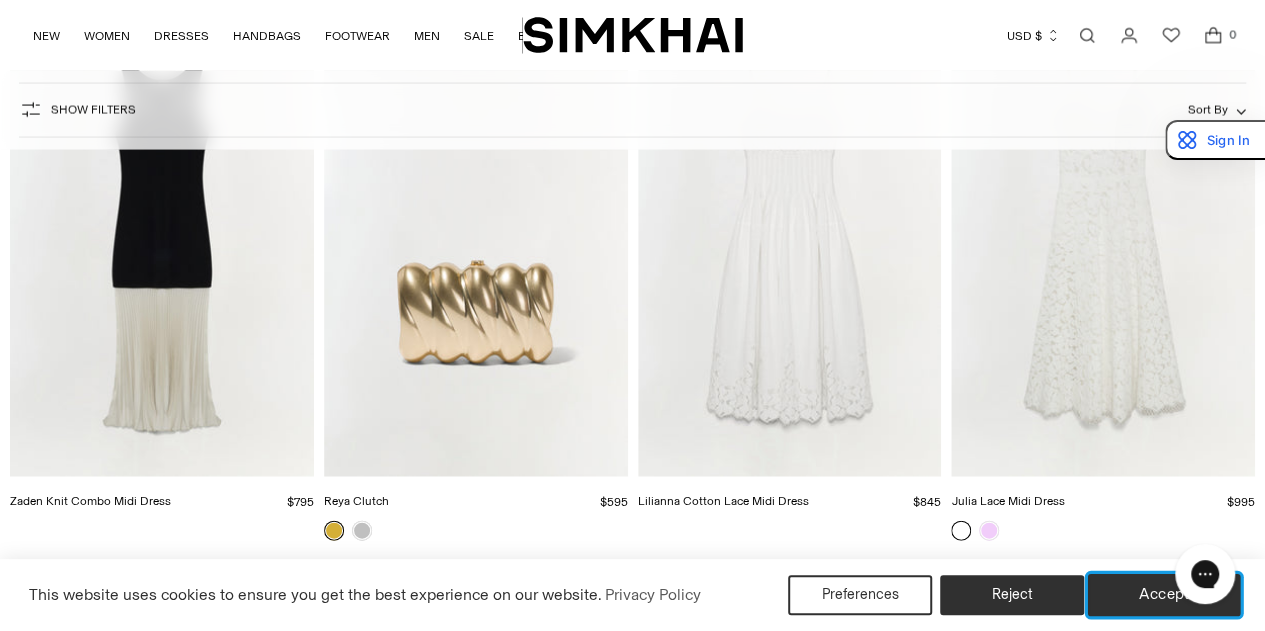 drag, startPoint x: 1123, startPoint y: 598, endPoint x: 520, endPoint y: 205, distance: 719.76245 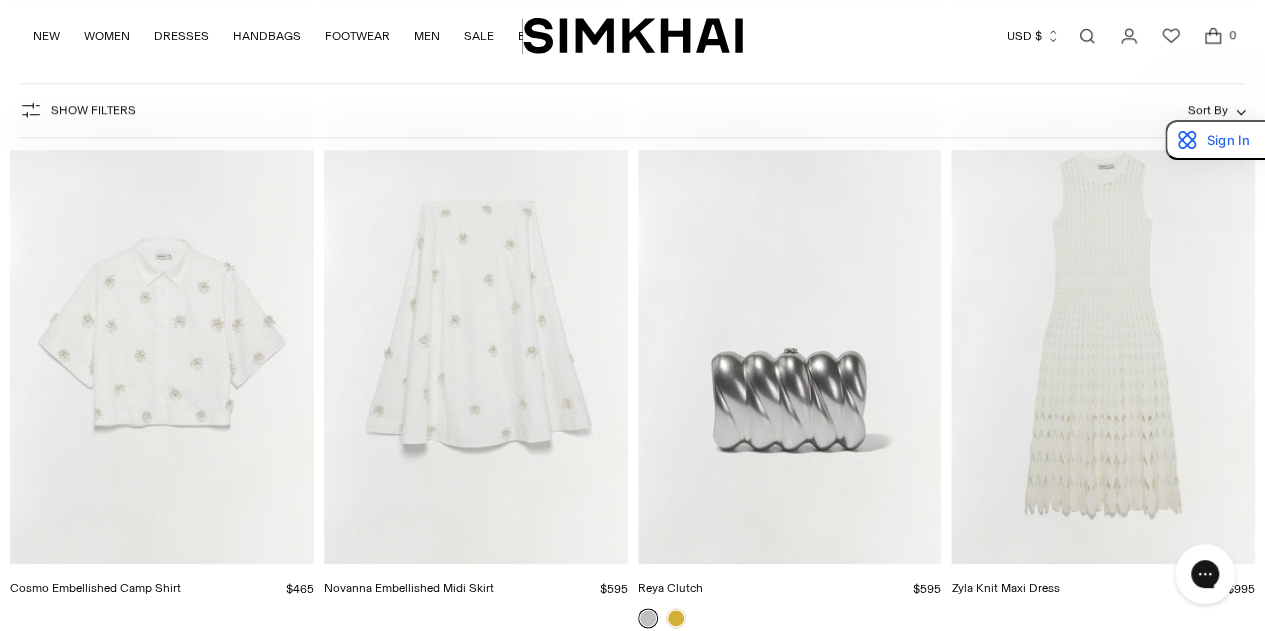 scroll, scrollTop: 4656, scrollLeft: 0, axis: vertical 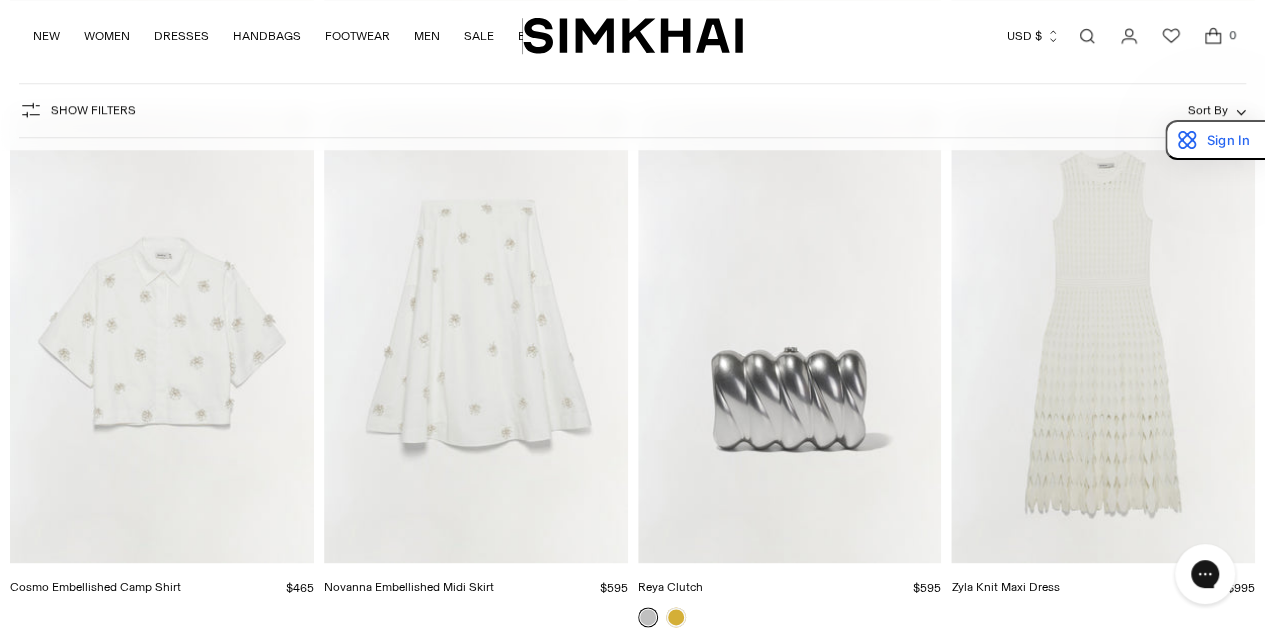 click at bounding box center (0, 0) 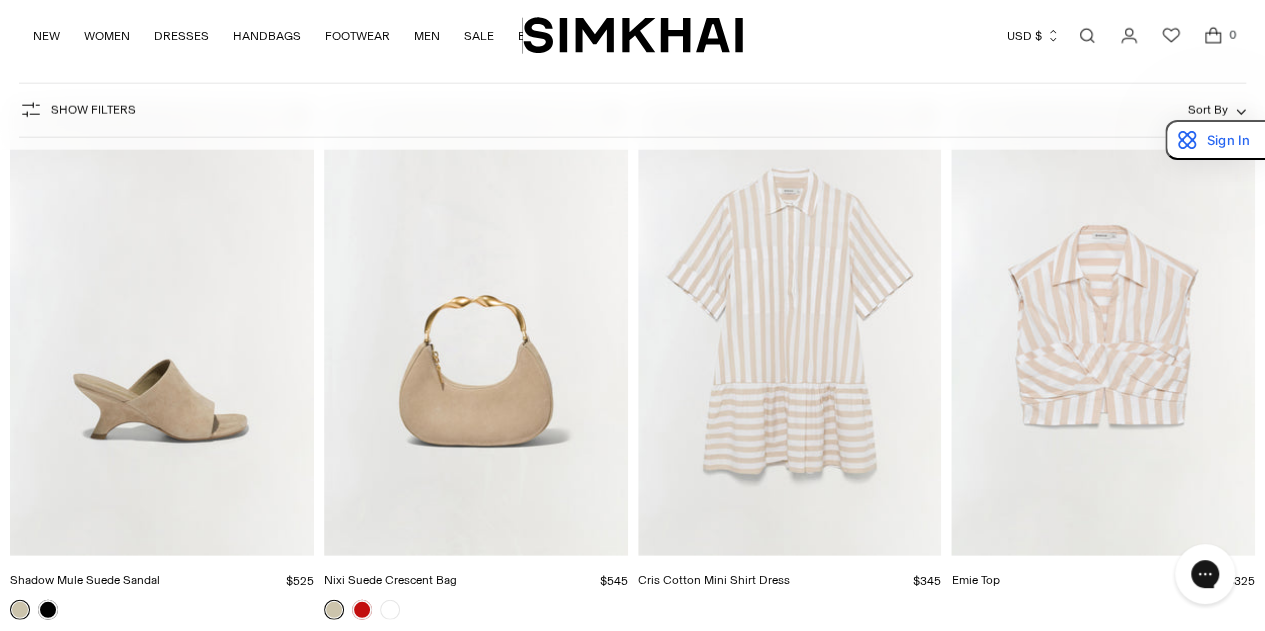 scroll, scrollTop: 6324, scrollLeft: 0, axis: vertical 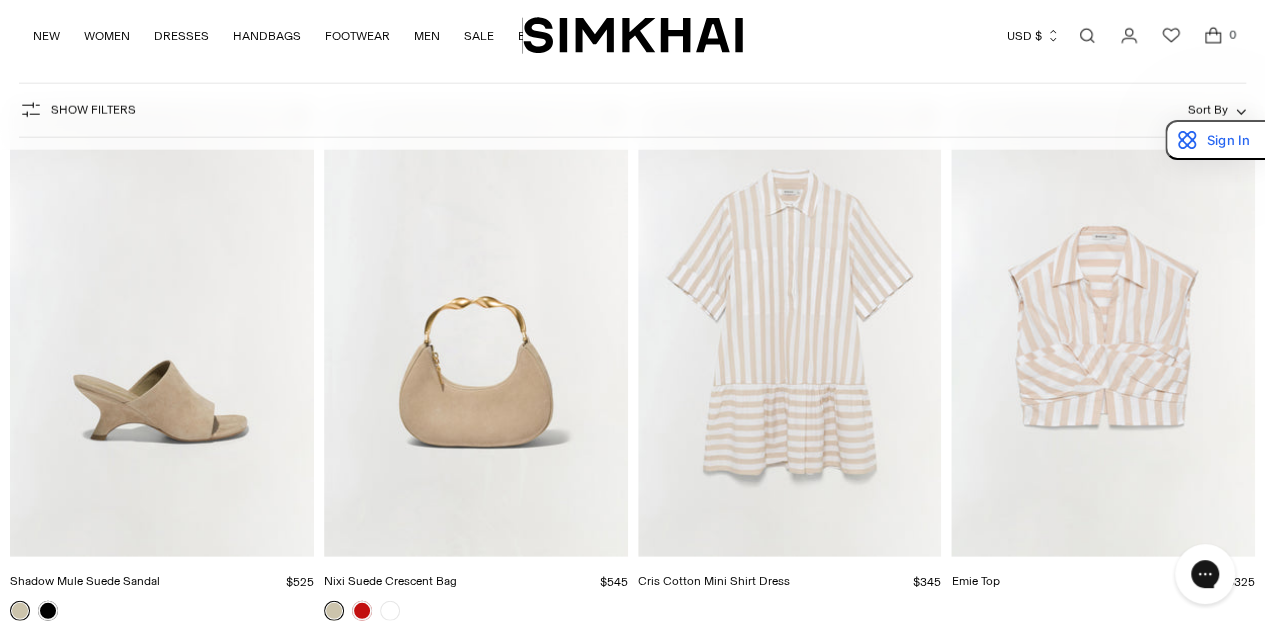 click at bounding box center (0, 0) 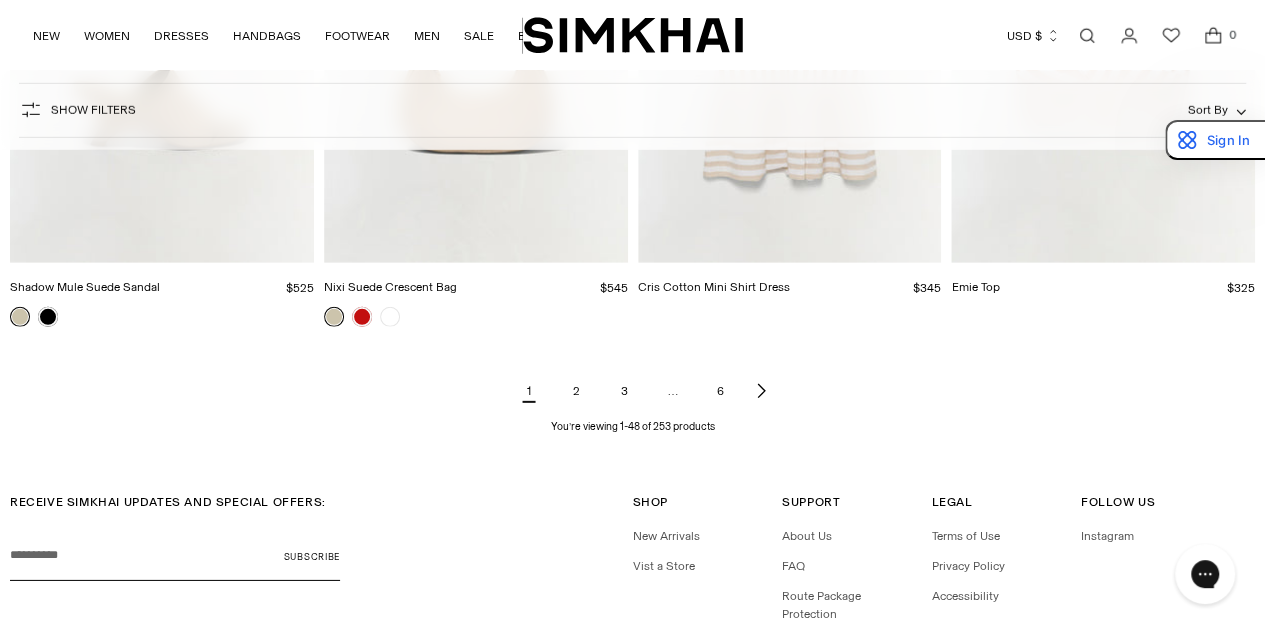 scroll, scrollTop: 6620, scrollLeft: 0, axis: vertical 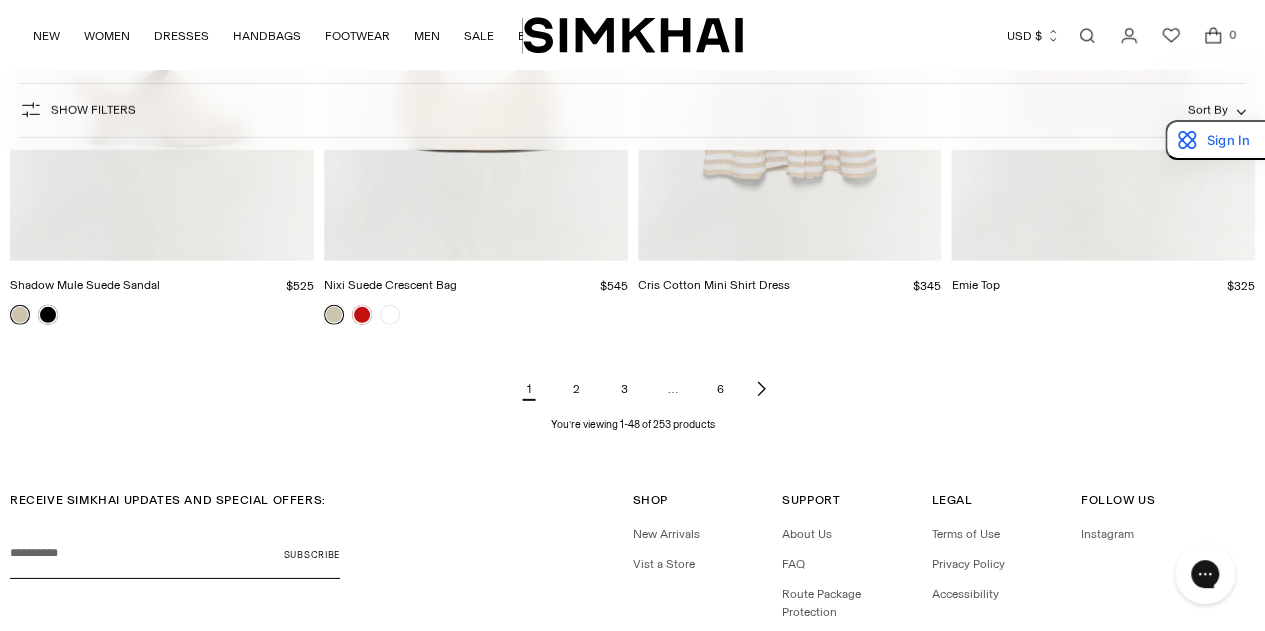 click on "2" at bounding box center (577, 389) 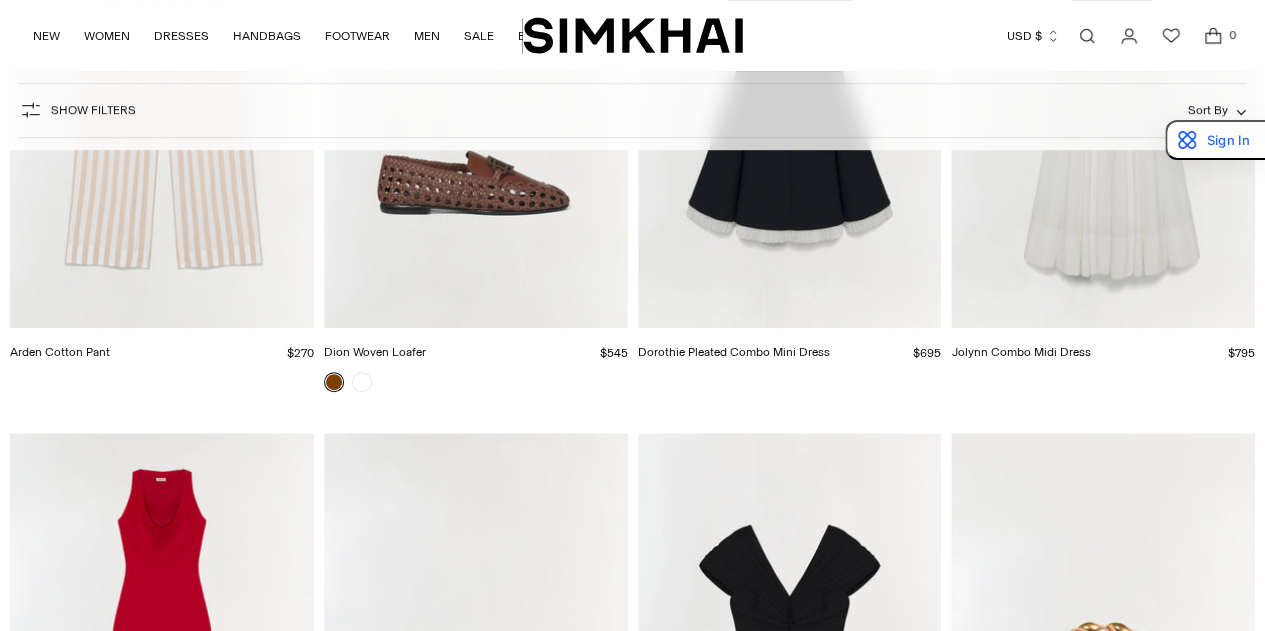 scroll, scrollTop: 0, scrollLeft: 0, axis: both 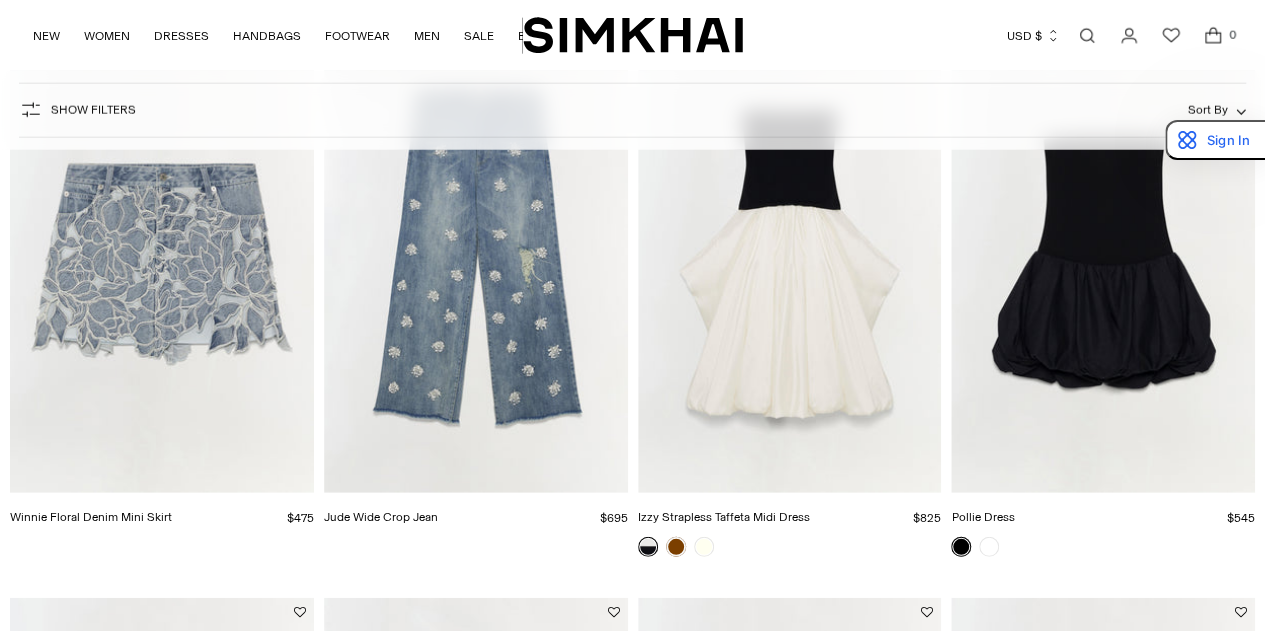 click at bounding box center [0, 0] 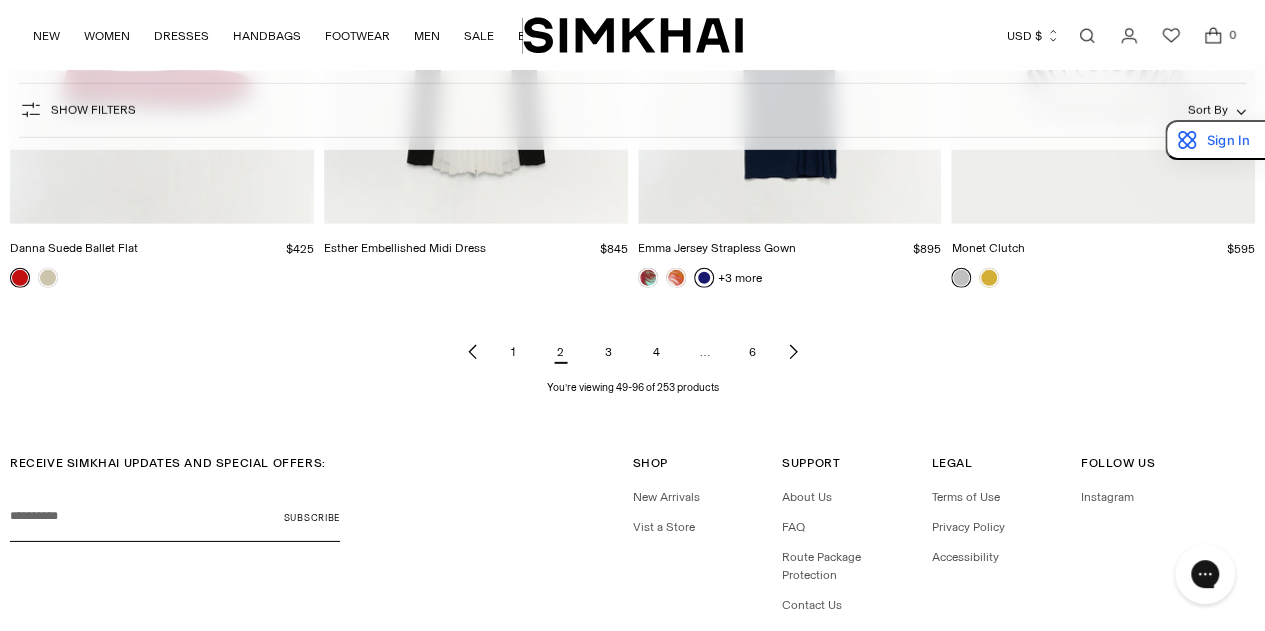 scroll, scrollTop: 6658, scrollLeft: 0, axis: vertical 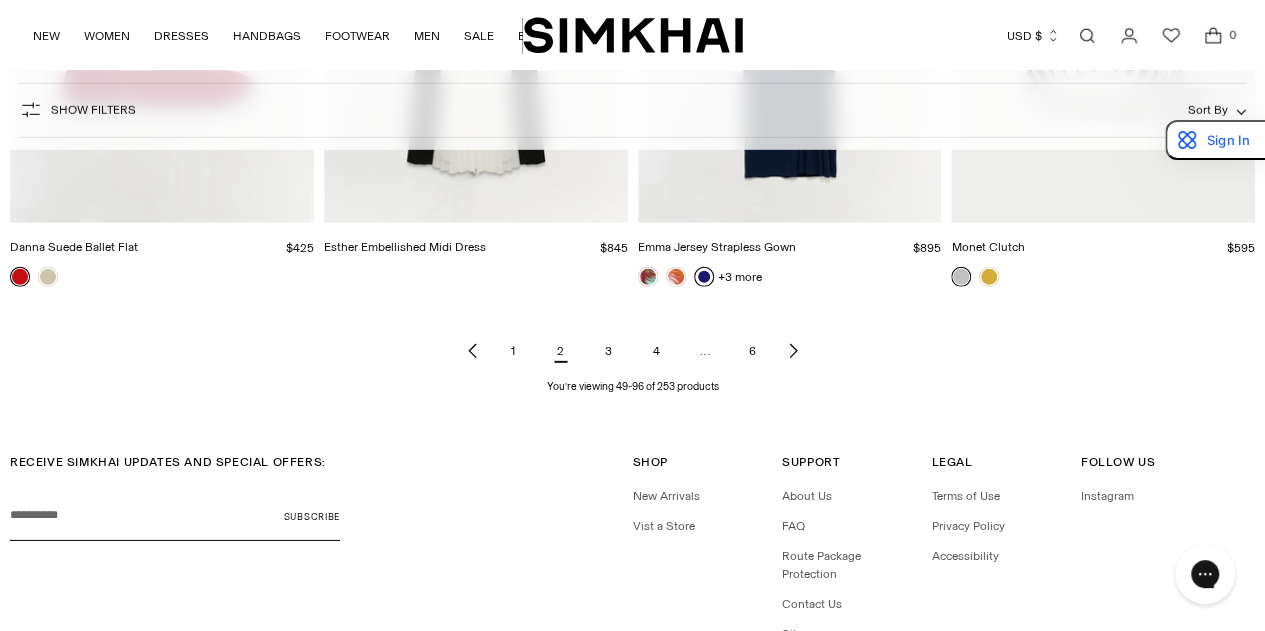 click on "3" at bounding box center (609, 351) 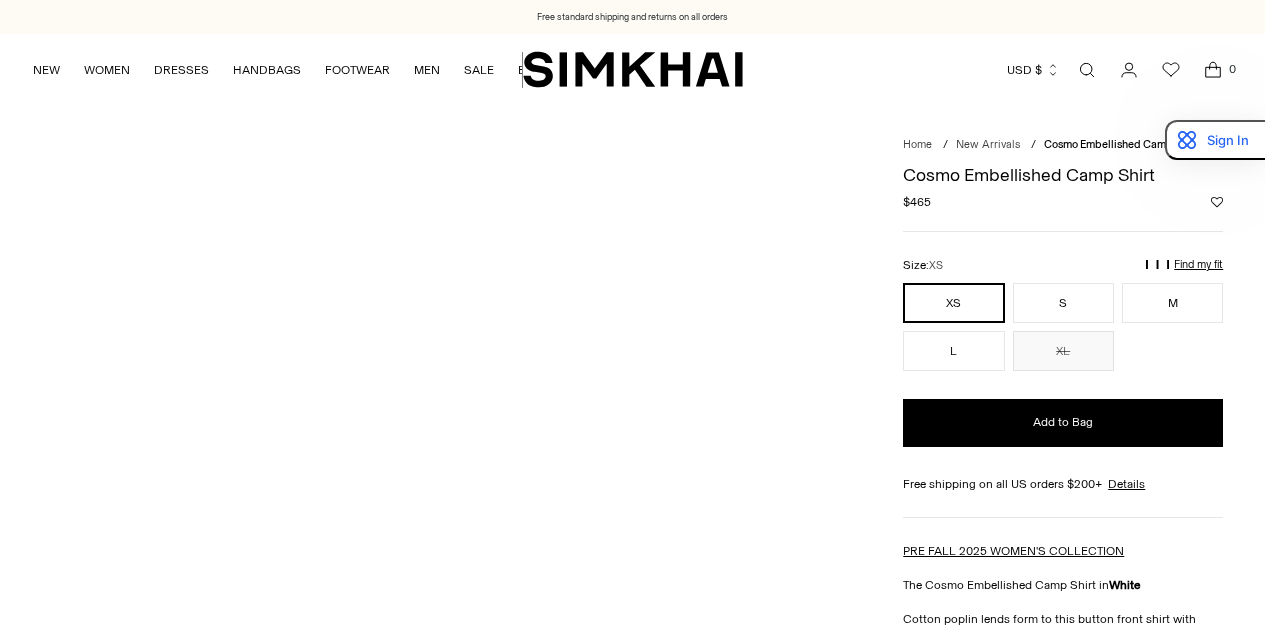 scroll, scrollTop: 0, scrollLeft: 0, axis: both 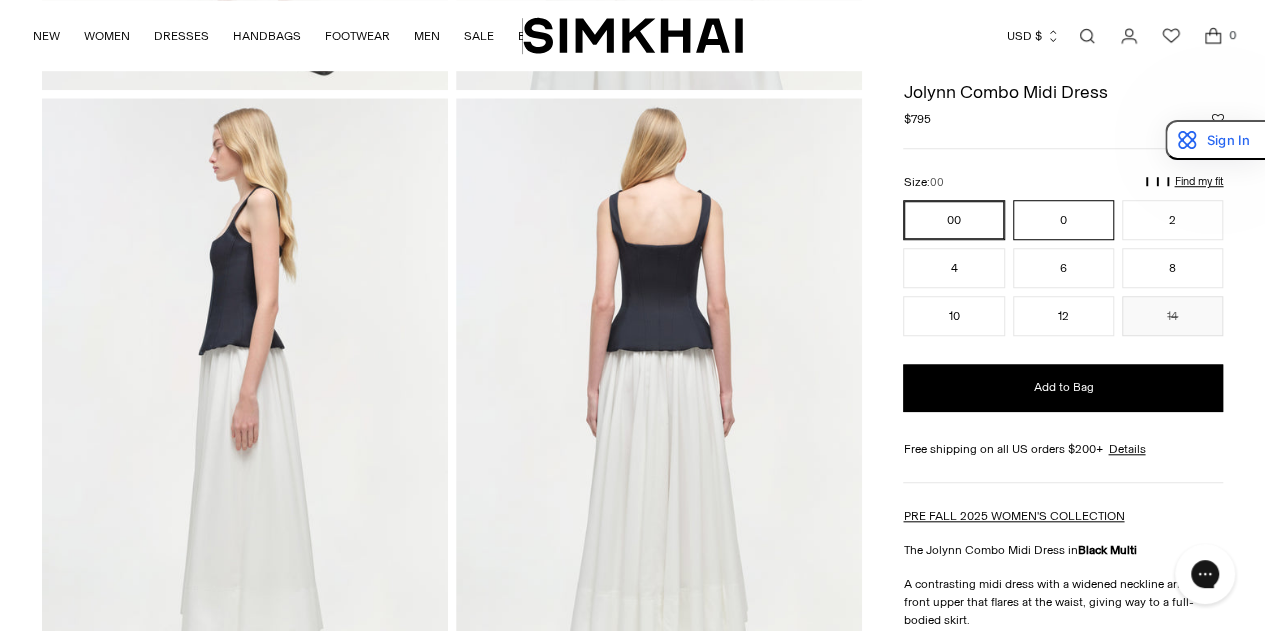drag, startPoint x: 1076, startPoint y: 213, endPoint x: 1077, endPoint y: 234, distance: 21.023796 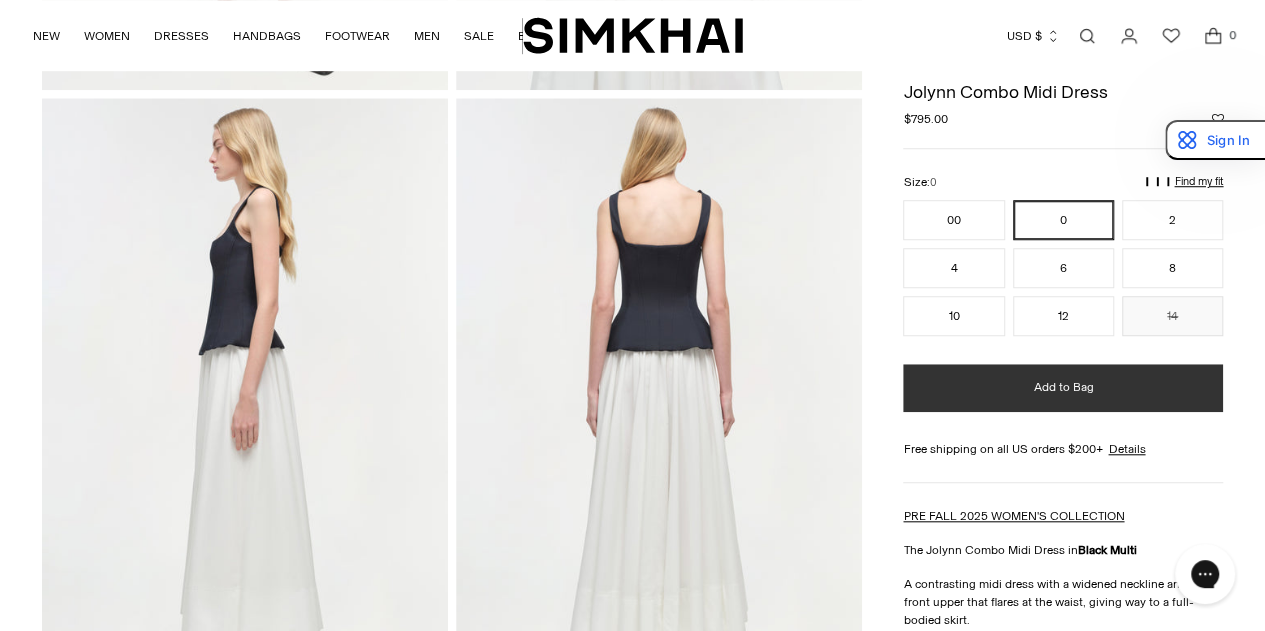 click on "Add to Bag" at bounding box center (1063, 387) 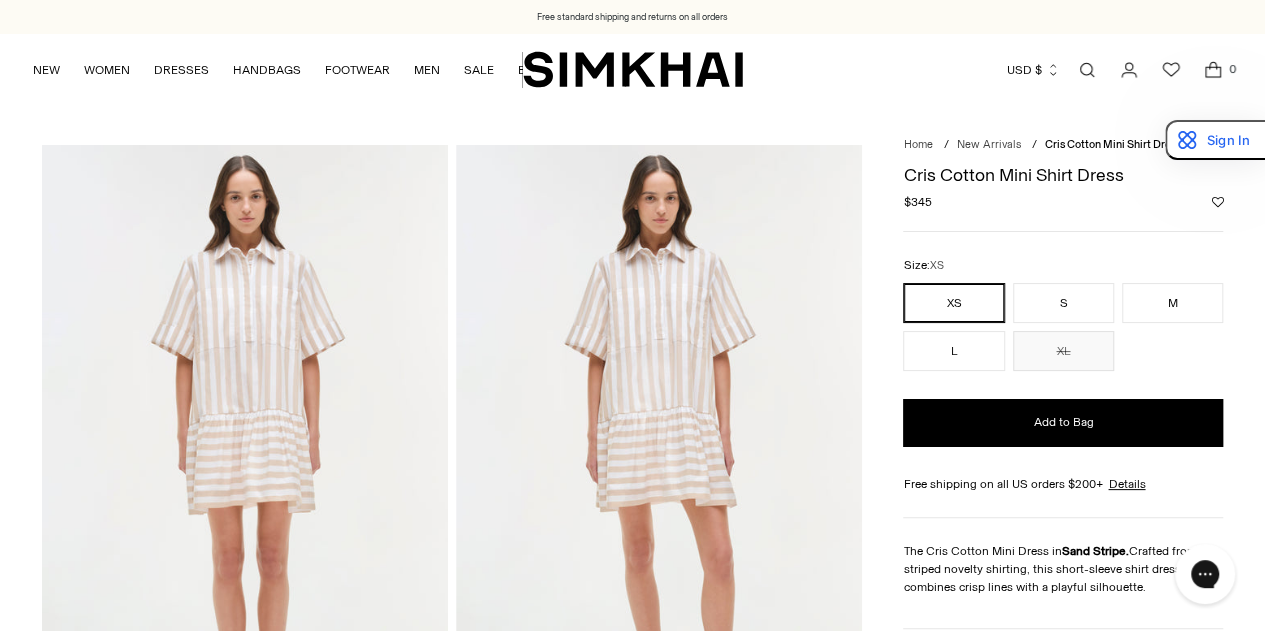 scroll, scrollTop: 0, scrollLeft: 0, axis: both 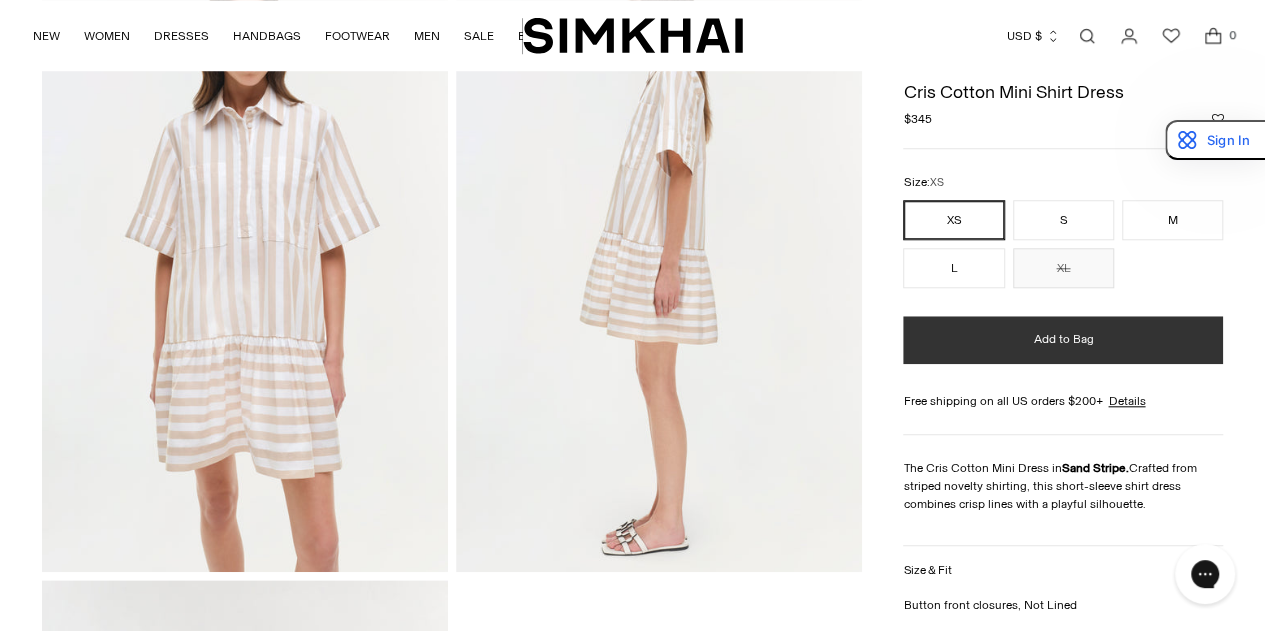 click on "Add to Bag" at bounding box center [1063, 339] 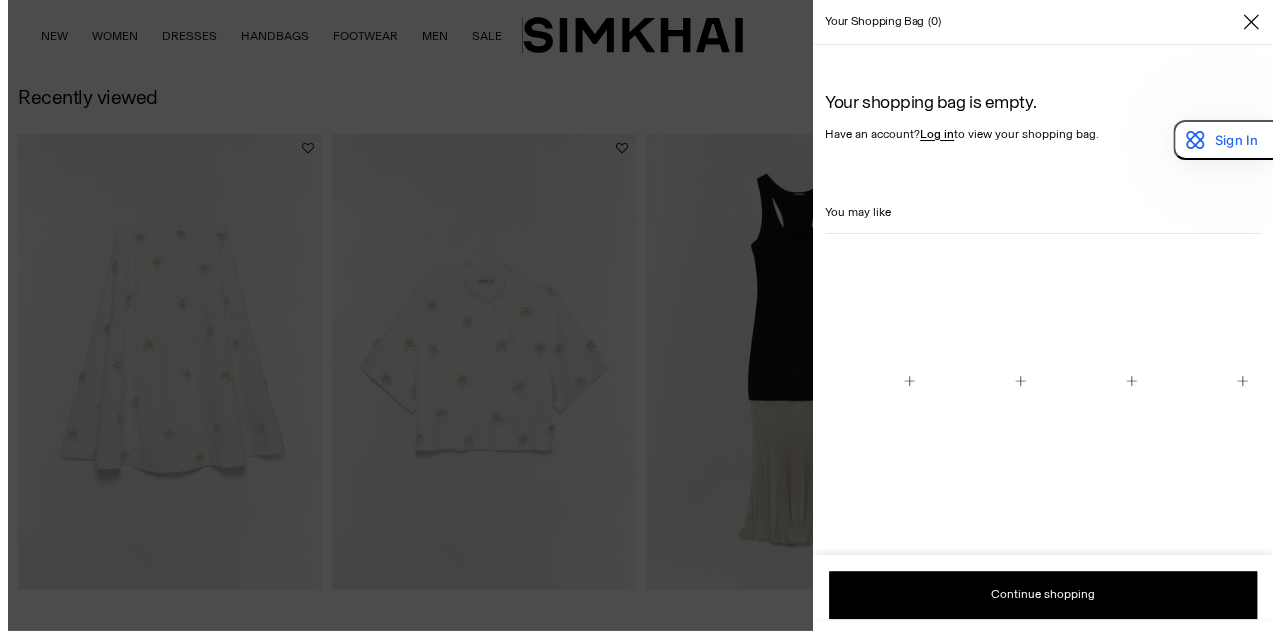 scroll, scrollTop: 1941, scrollLeft: 0, axis: vertical 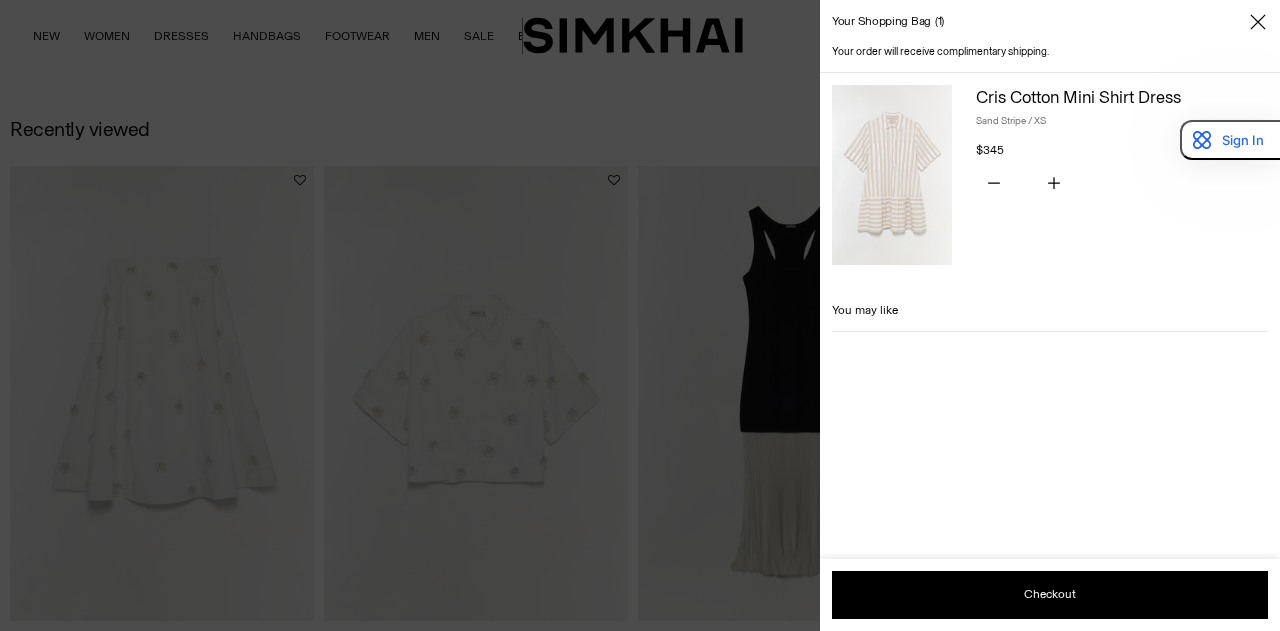 click at bounding box center (640, 315) 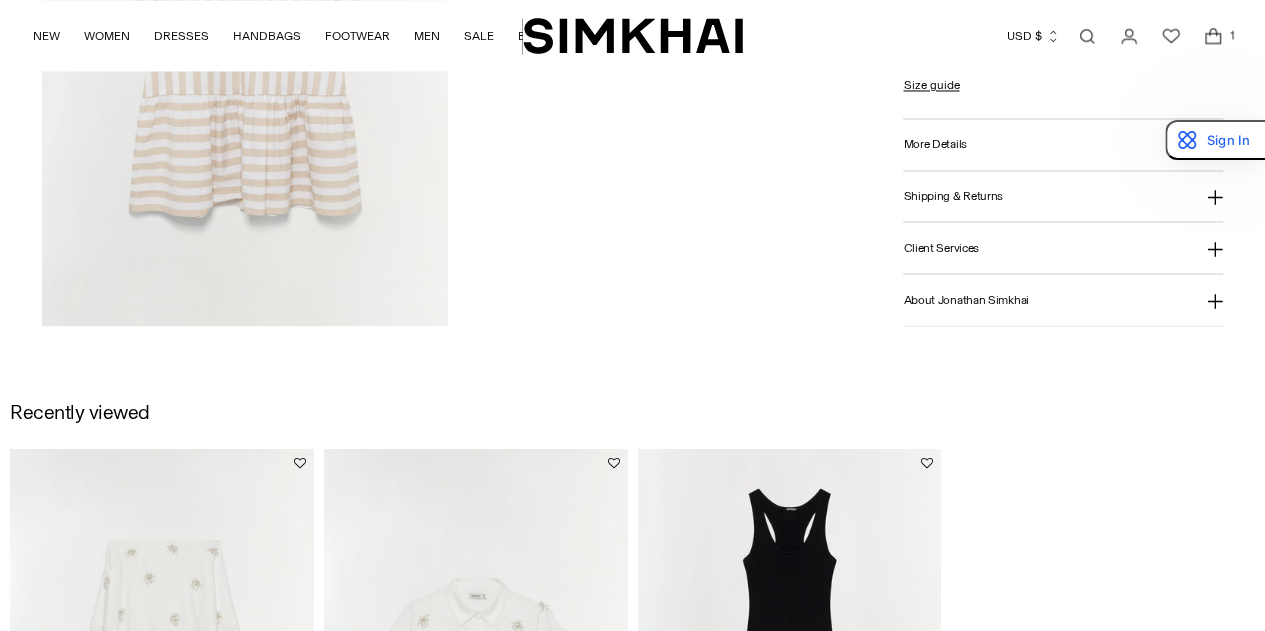 scroll, scrollTop: 1662, scrollLeft: 0, axis: vertical 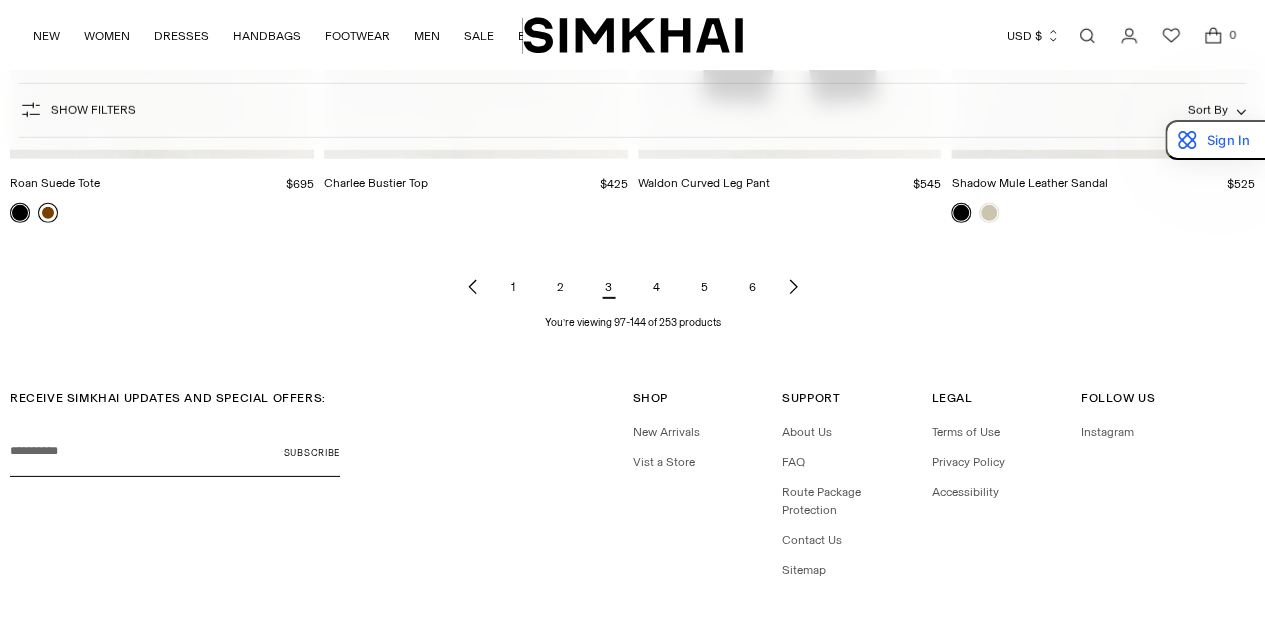 click on "4" at bounding box center (657, 287) 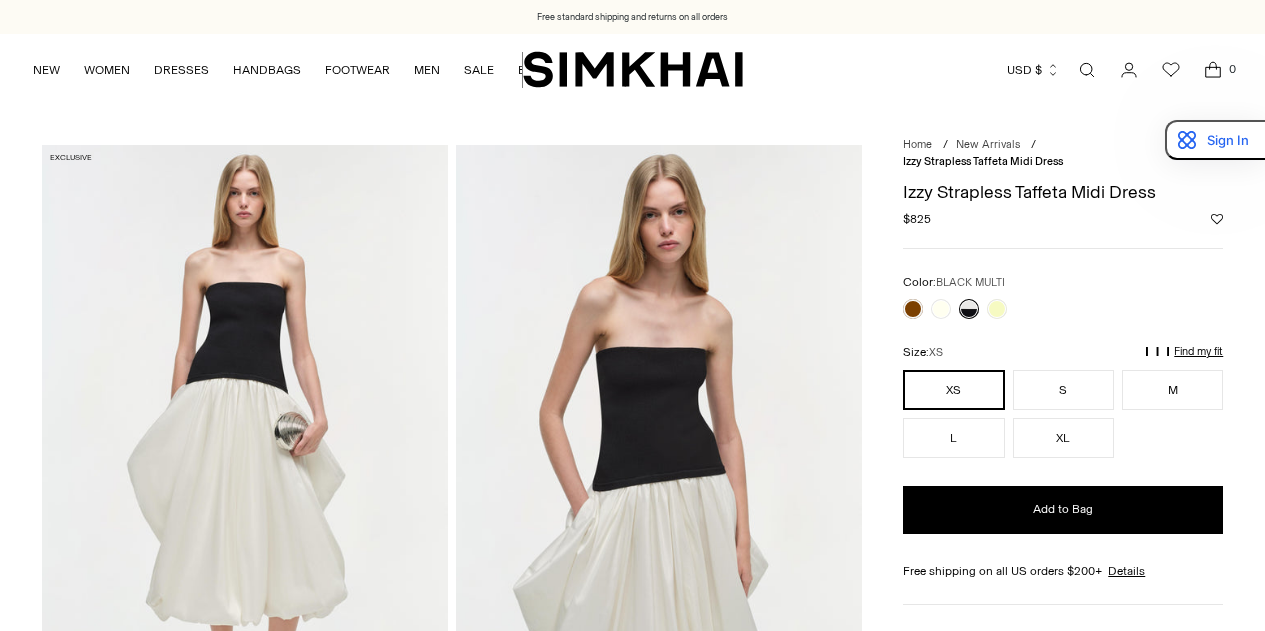 scroll, scrollTop: 0, scrollLeft: 0, axis: both 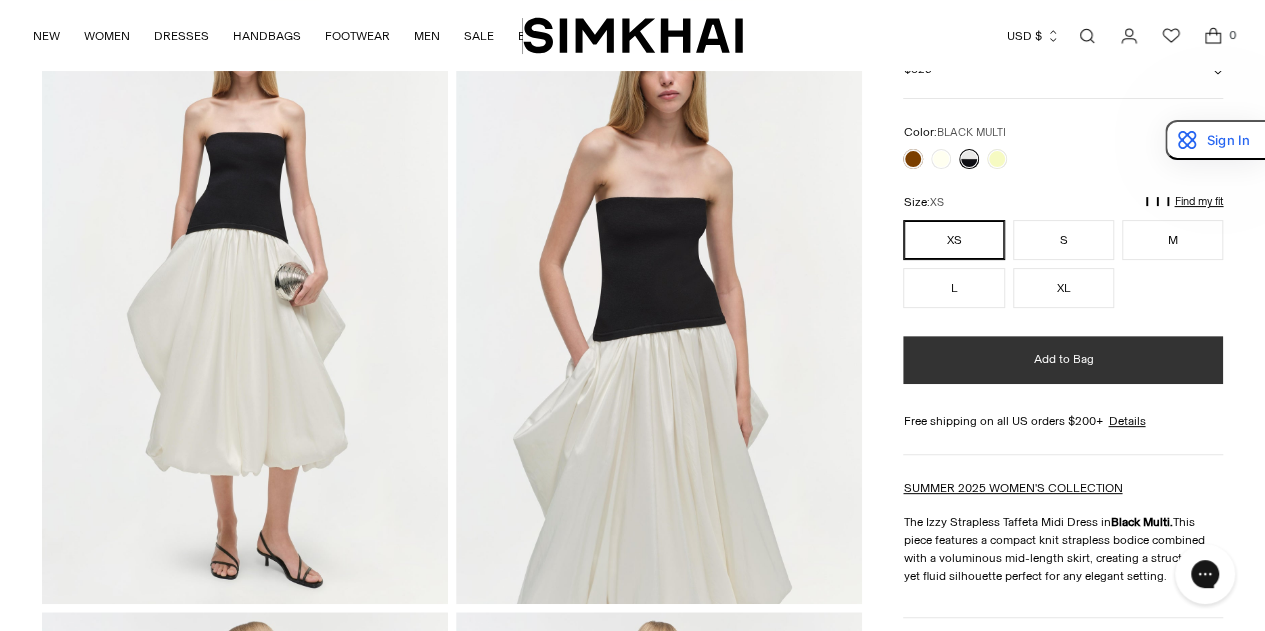 click on "Add to Bag" at bounding box center (1063, 359) 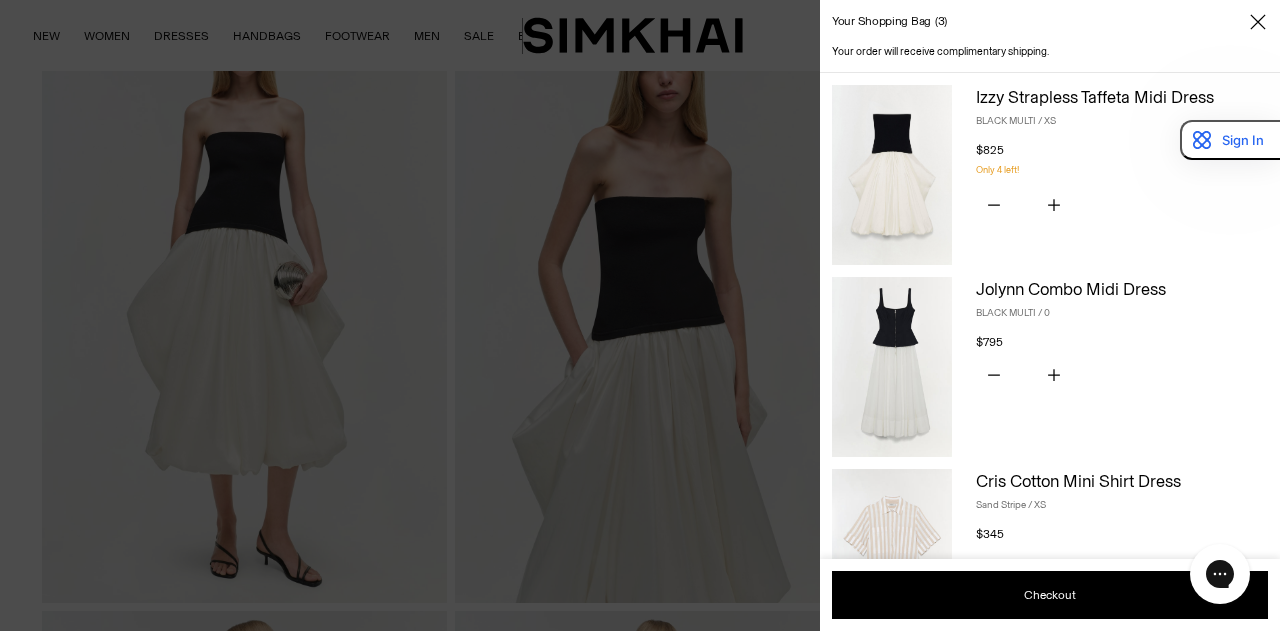click at bounding box center [640, 315] 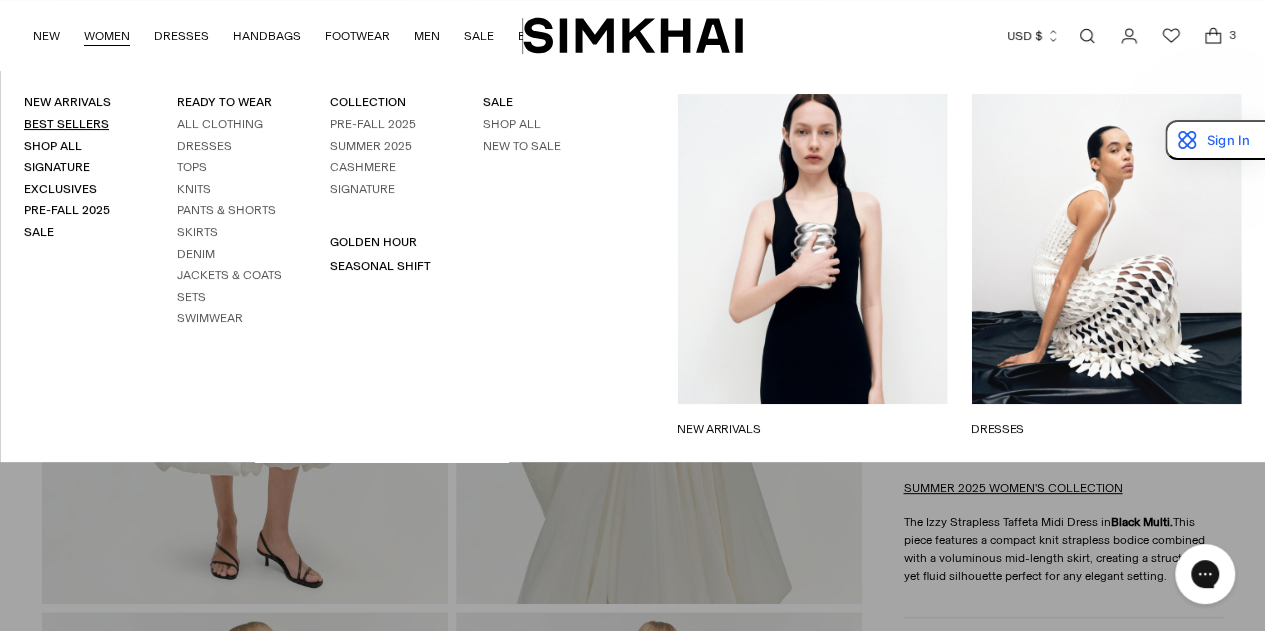 click on "Best Sellers" at bounding box center (66, 124) 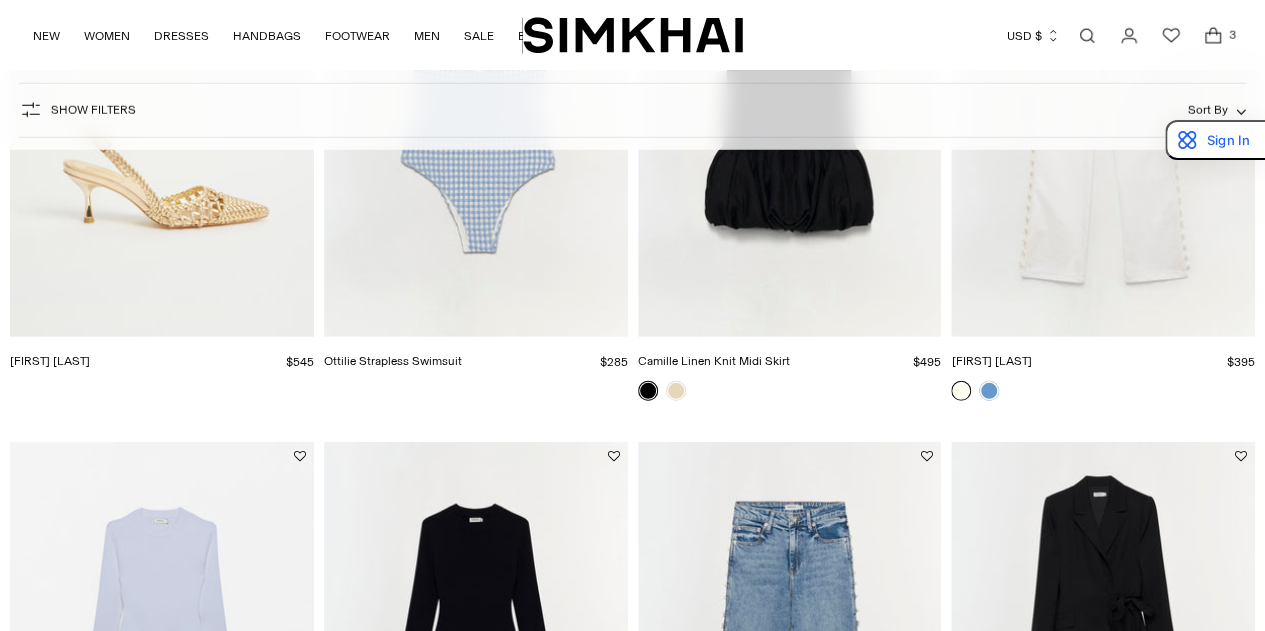 scroll, scrollTop: 2628, scrollLeft: 0, axis: vertical 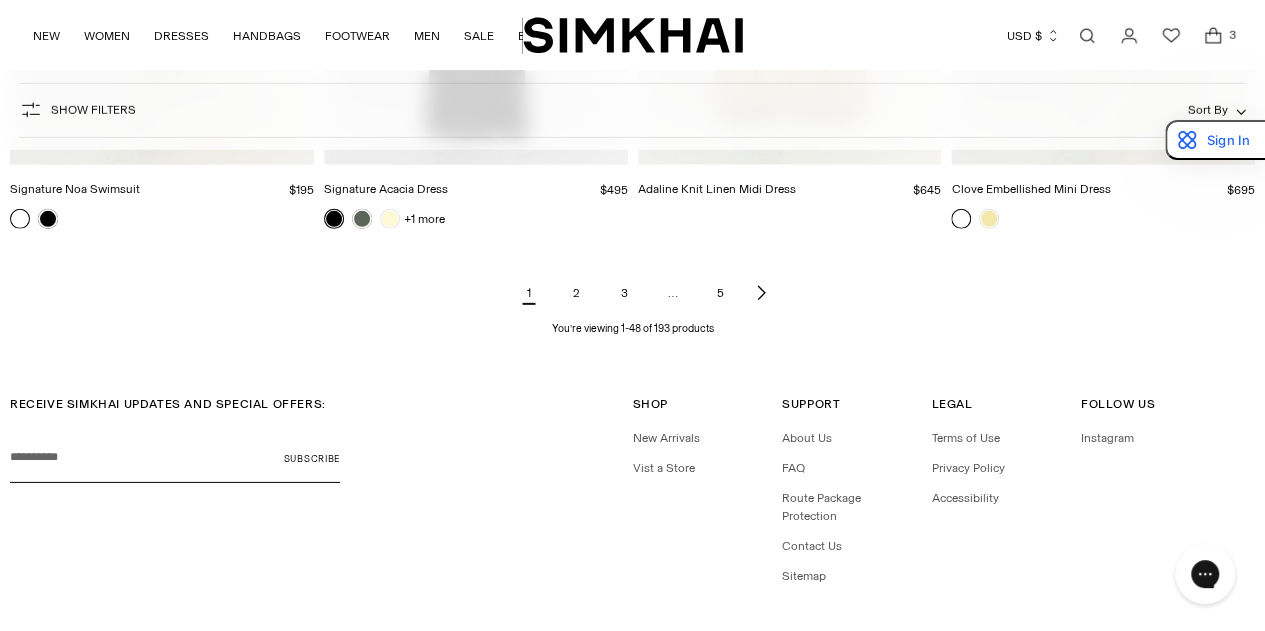 click on "2" at bounding box center (577, 293) 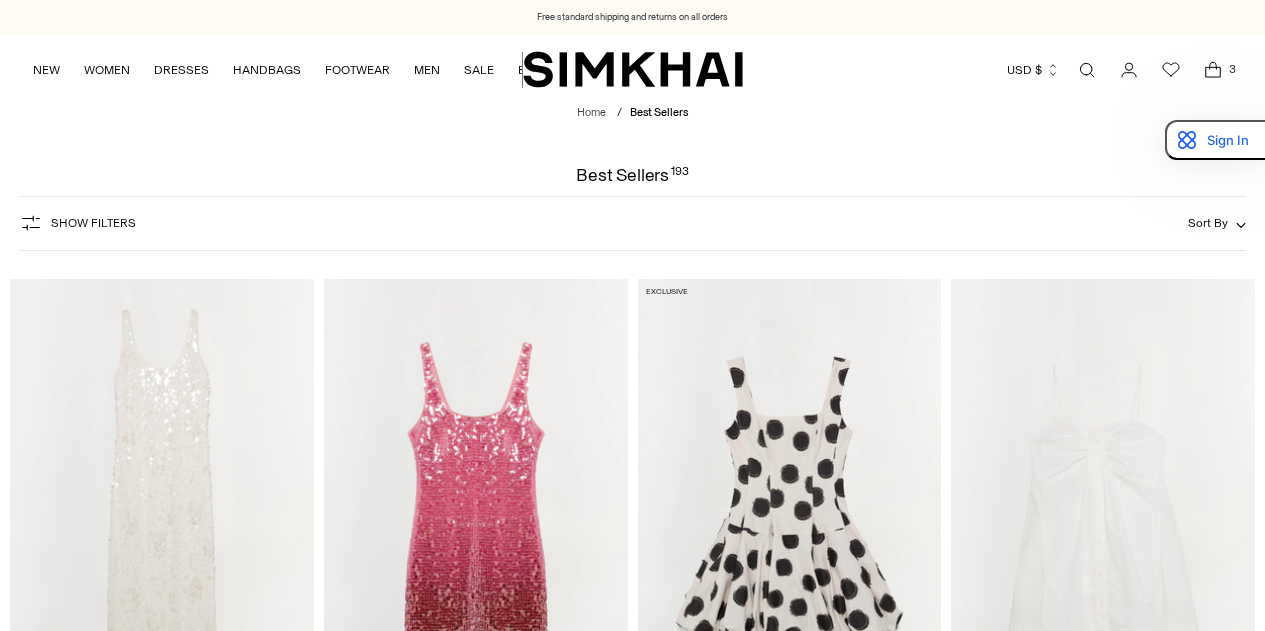scroll, scrollTop: 940, scrollLeft: 0, axis: vertical 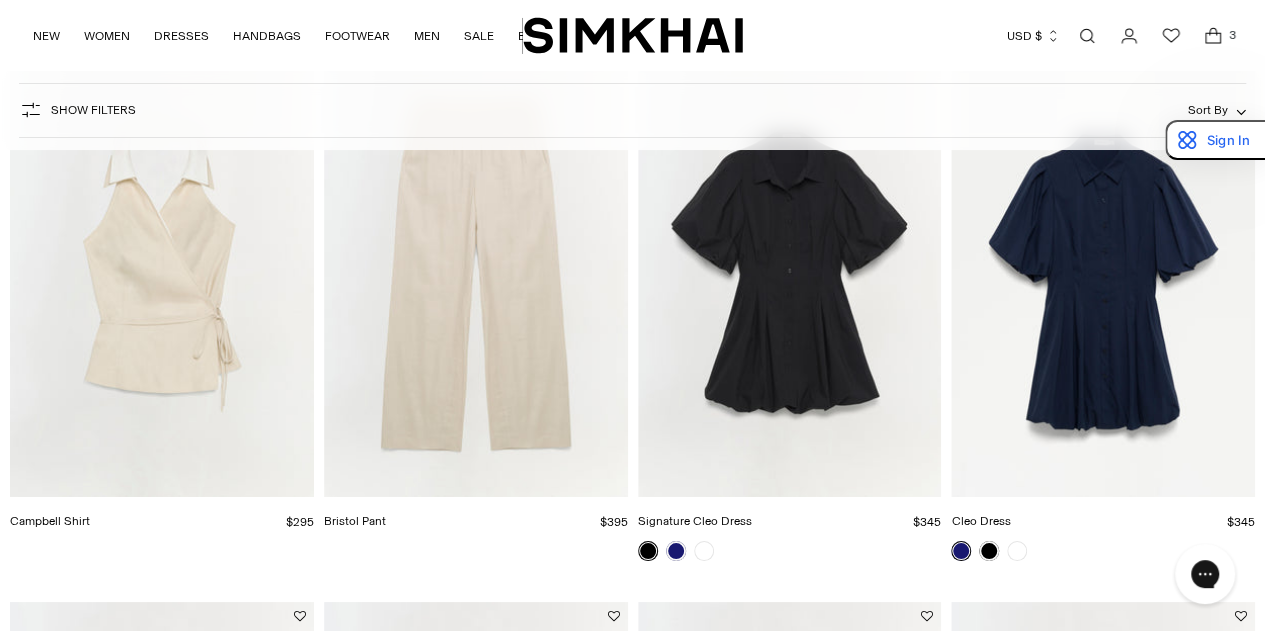 click at bounding box center [0, 0] 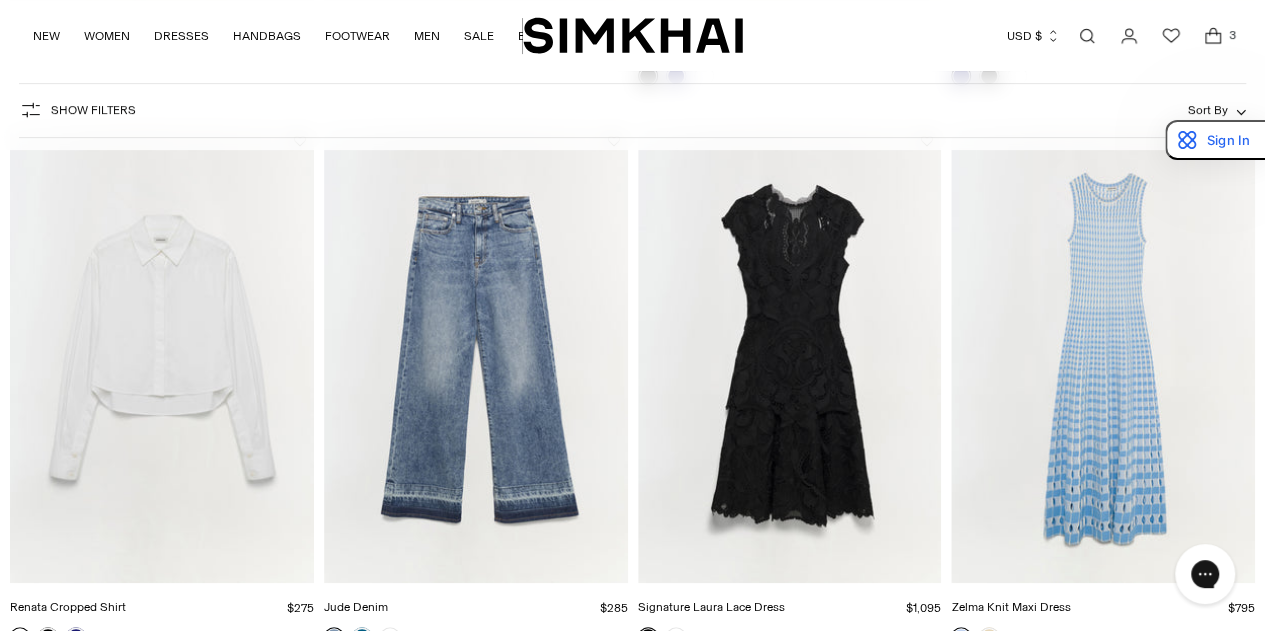 scroll, scrollTop: 4078, scrollLeft: 0, axis: vertical 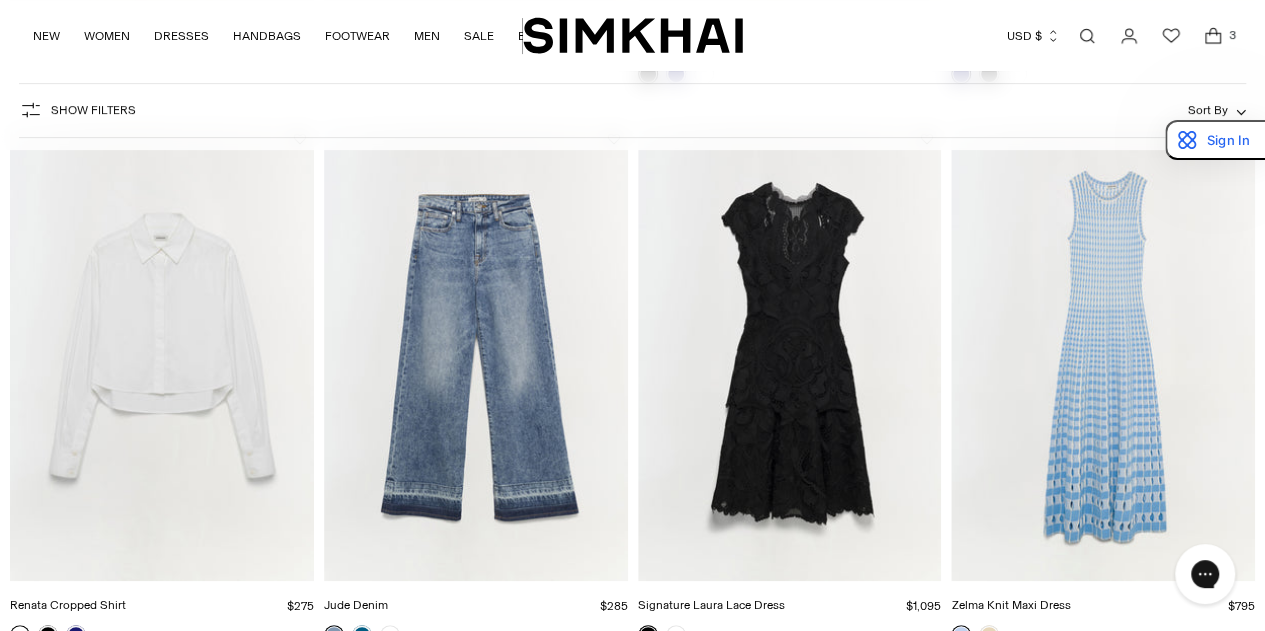 click on "Show Filters
Show Filters
Sort By
Recommended
Most Popular
Newest" at bounding box center (632, 110) 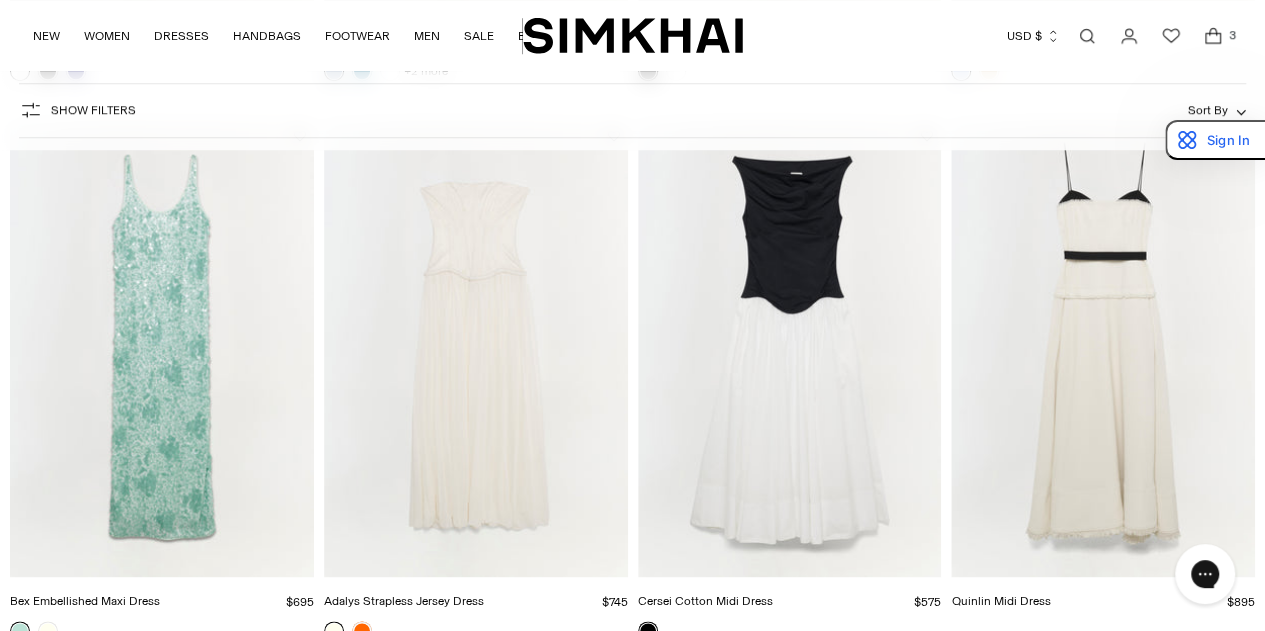 scroll, scrollTop: 4645, scrollLeft: 0, axis: vertical 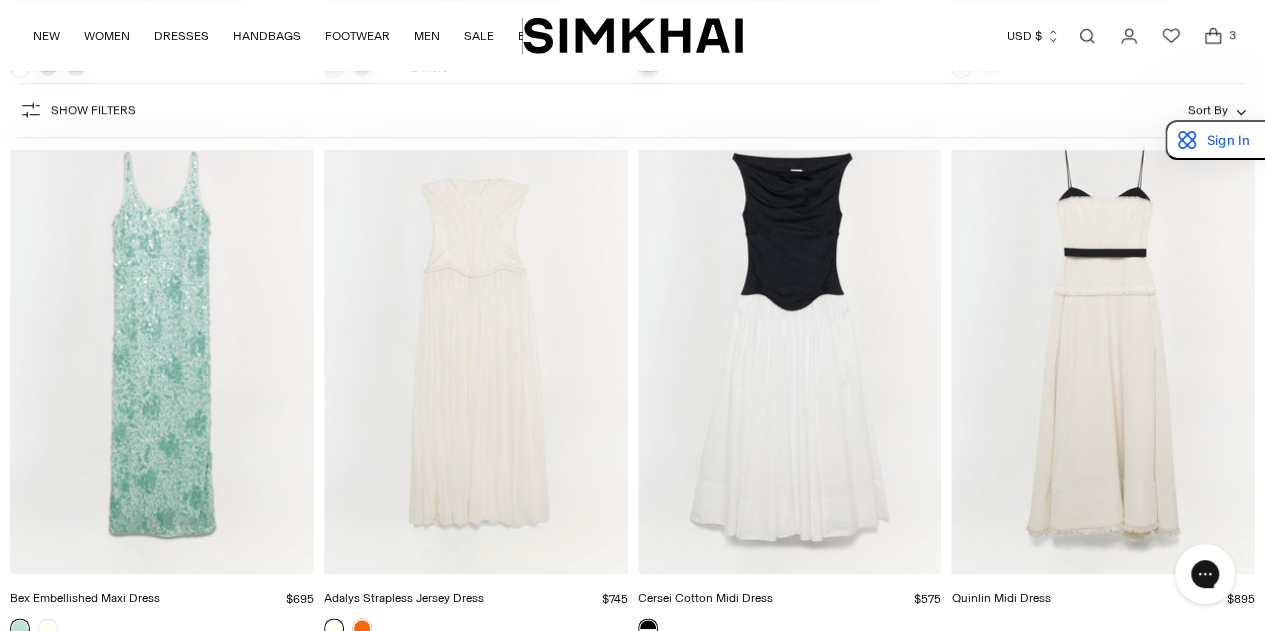 click at bounding box center [0, 0] 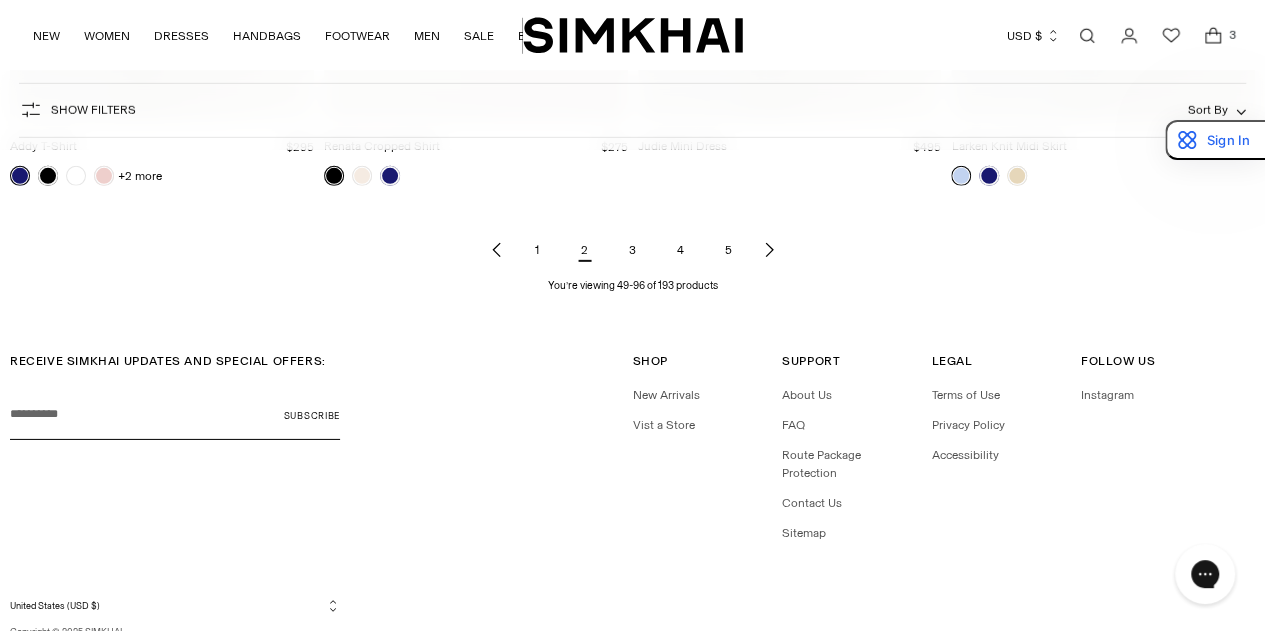 scroll, scrollTop: 6785, scrollLeft: 0, axis: vertical 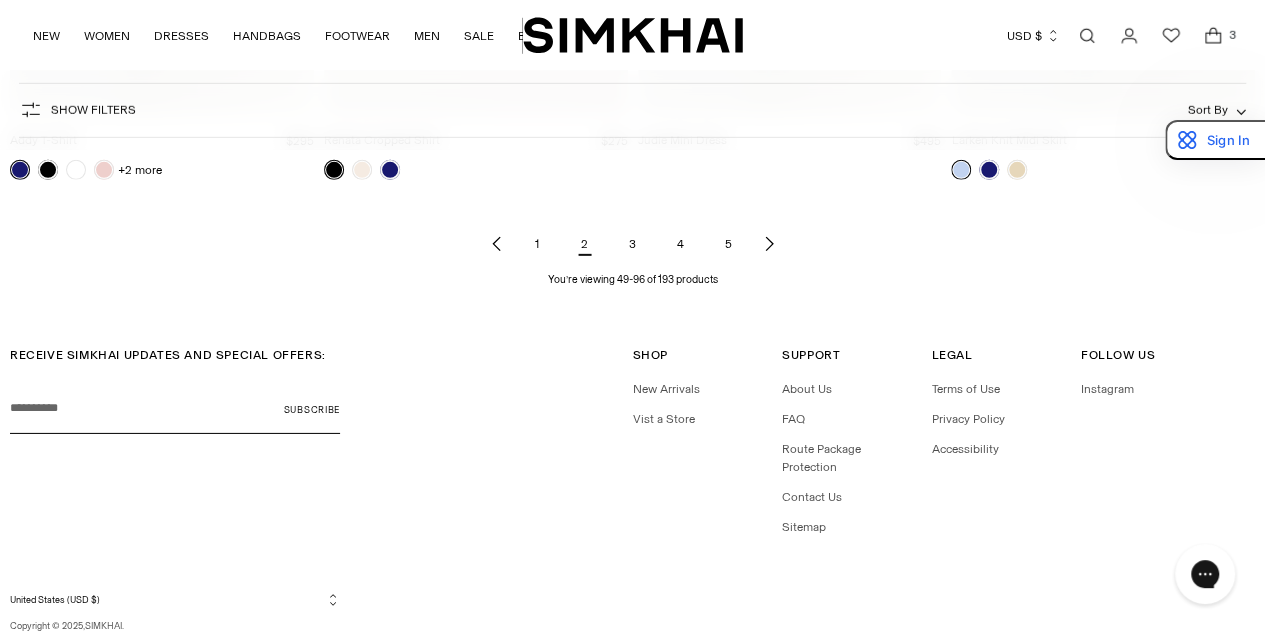 click on "3" at bounding box center [633, 244] 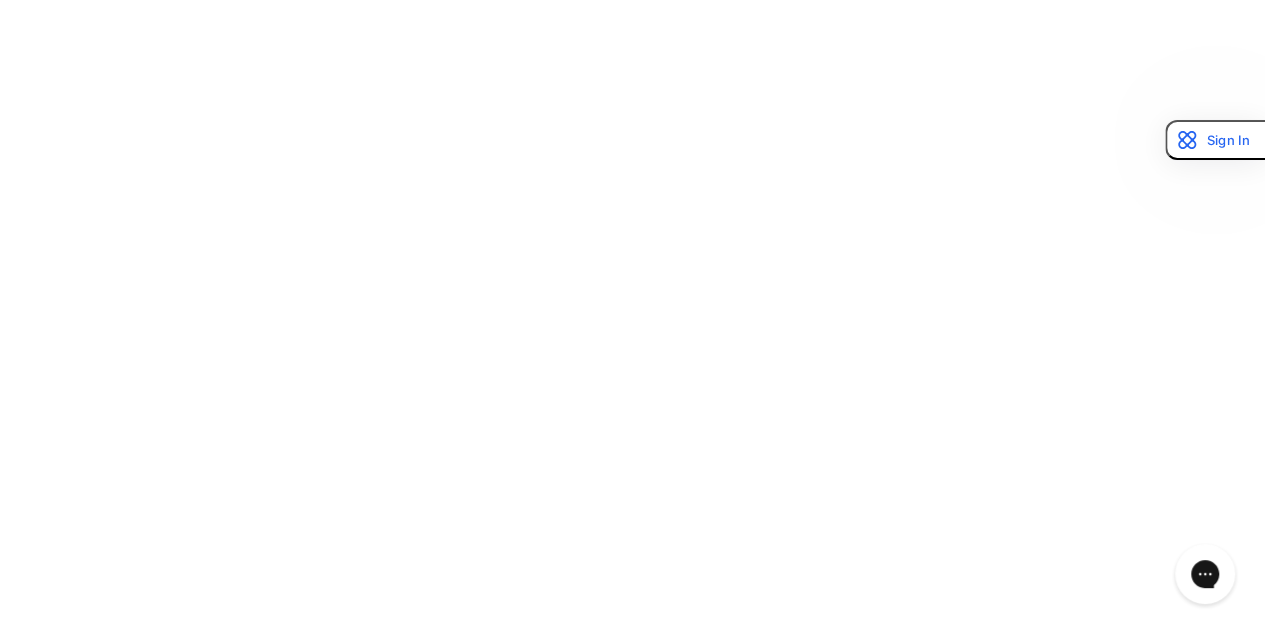 scroll, scrollTop: 6501, scrollLeft: 0, axis: vertical 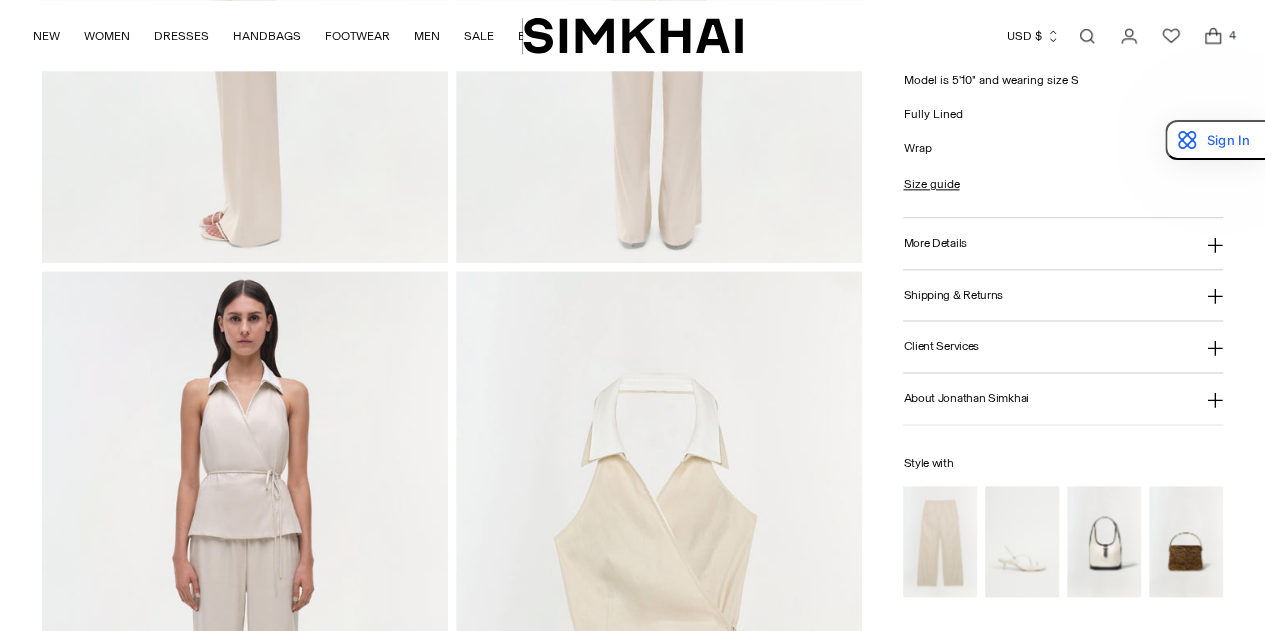 click at bounding box center [0, 0] 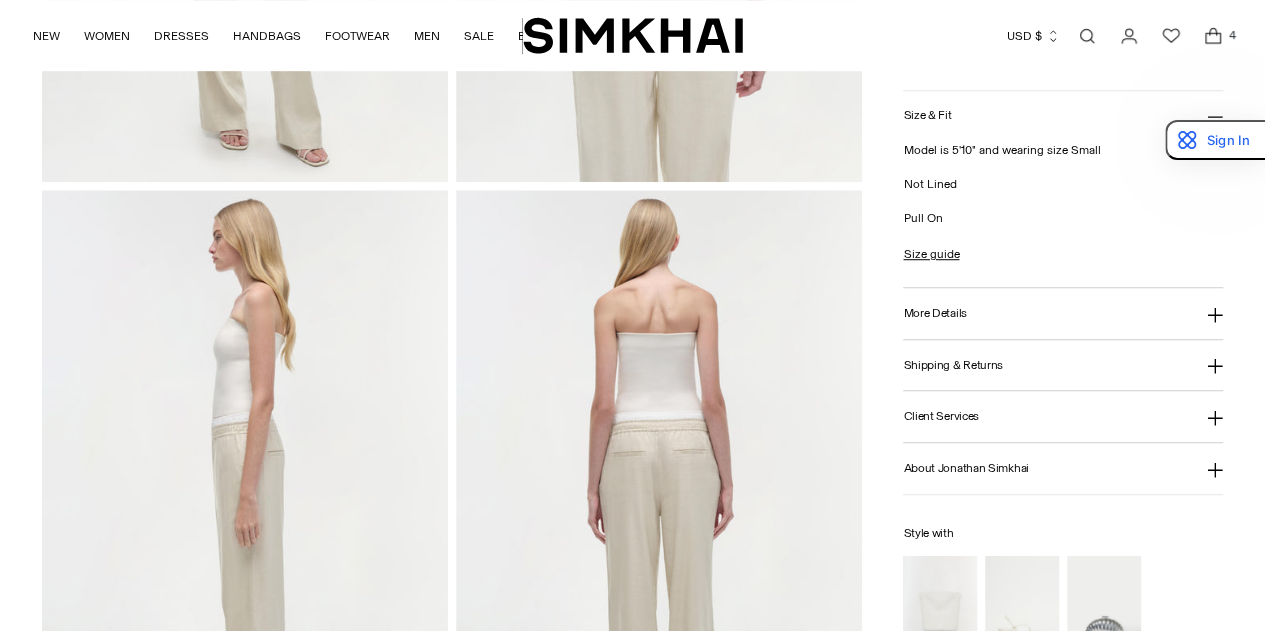 scroll, scrollTop: 791, scrollLeft: 0, axis: vertical 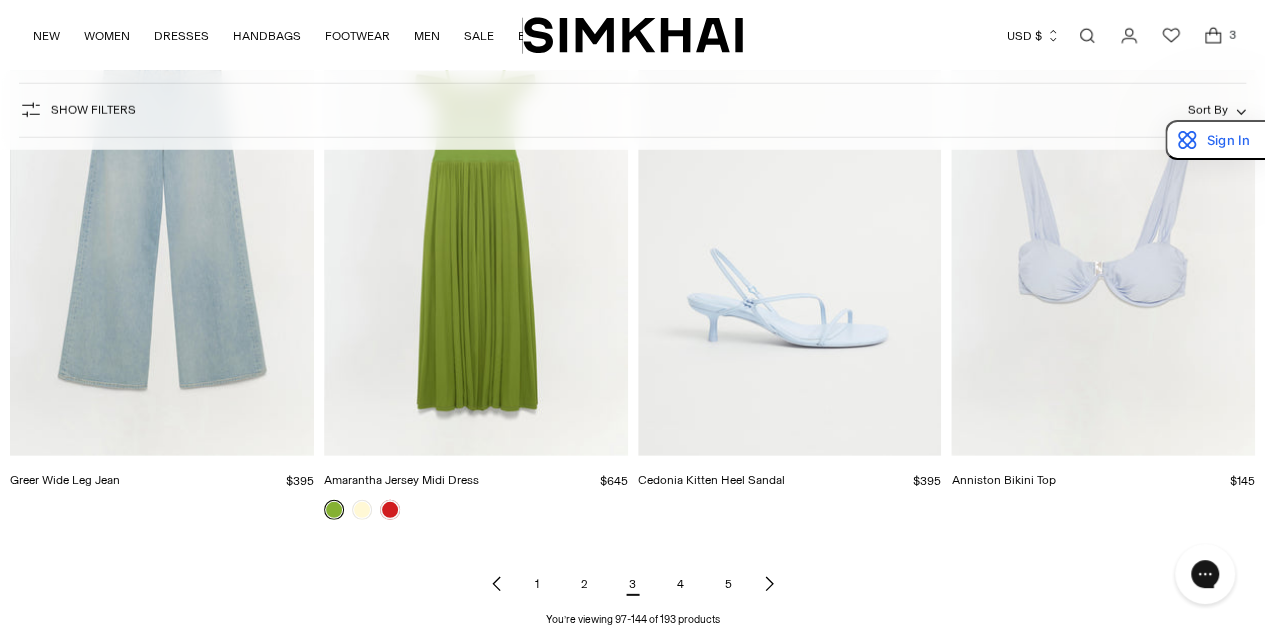 click on "4" at bounding box center (681, 584) 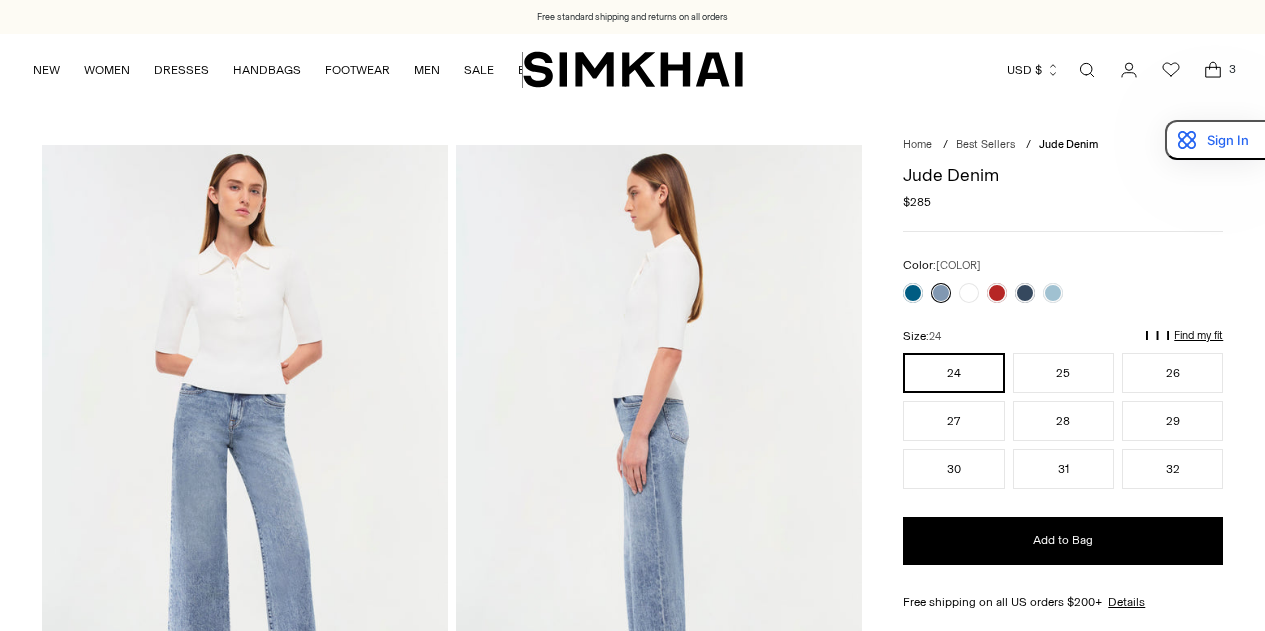 scroll, scrollTop: 406, scrollLeft: 0, axis: vertical 